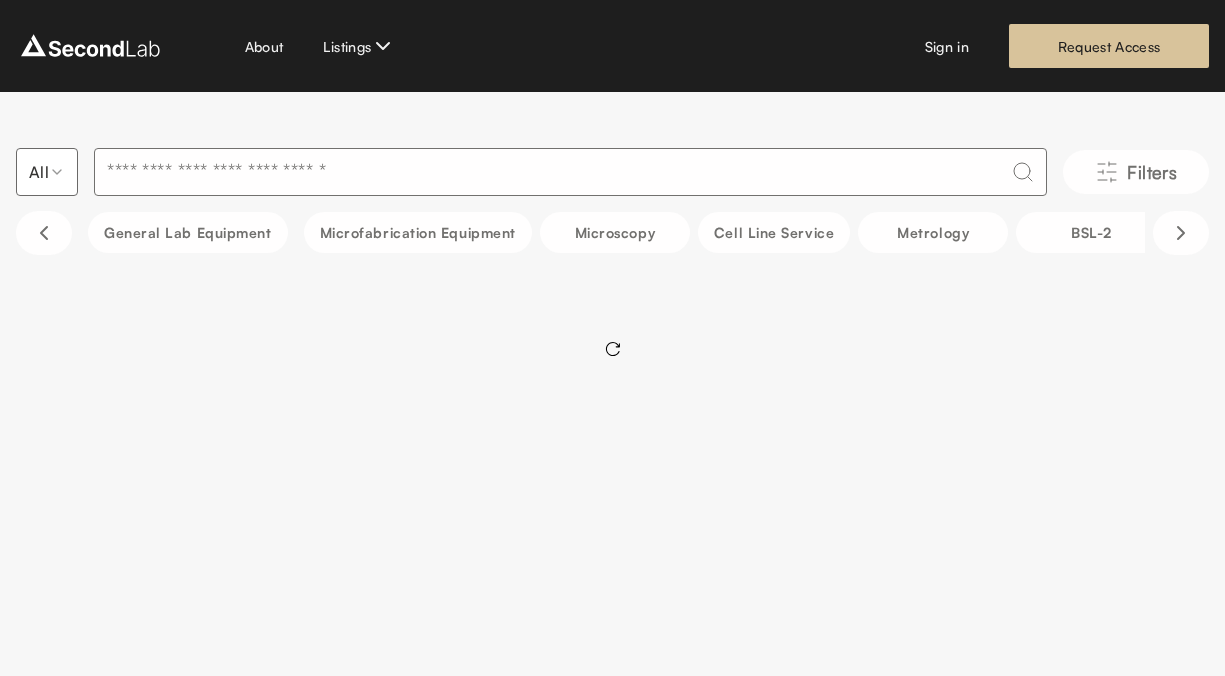 scroll, scrollTop: 0, scrollLeft: 0, axis: both 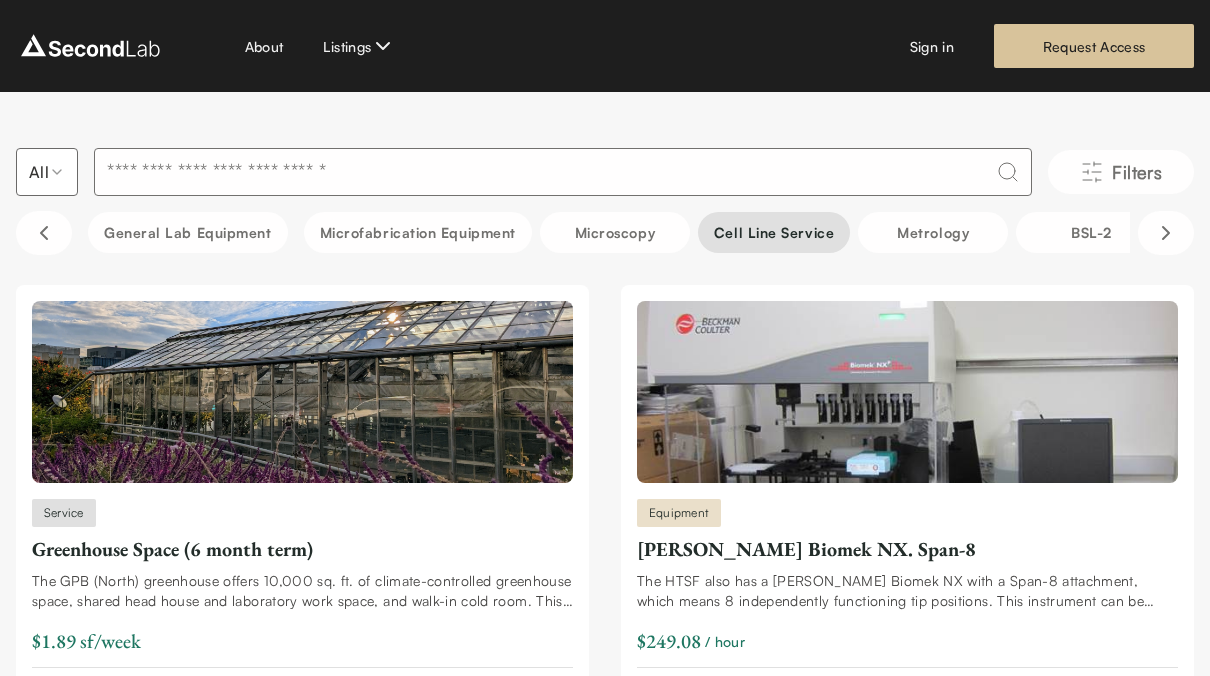 click on "Cell line service" at bounding box center [774, 232] 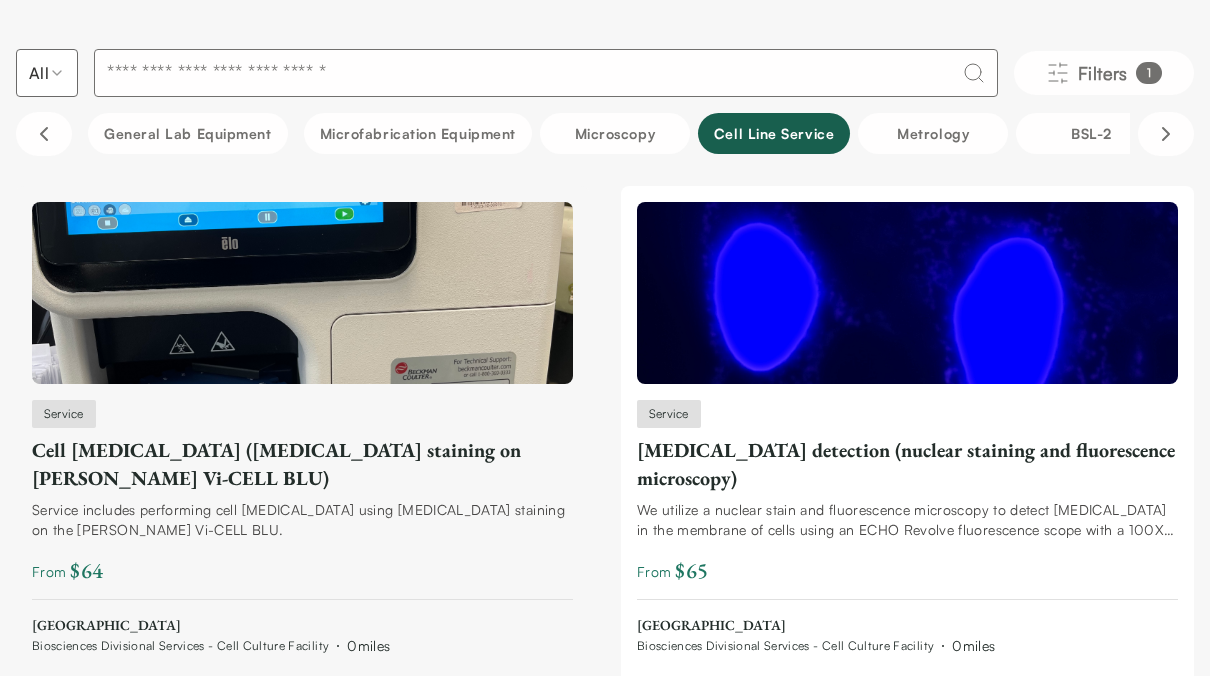 scroll, scrollTop: 0, scrollLeft: 0, axis: both 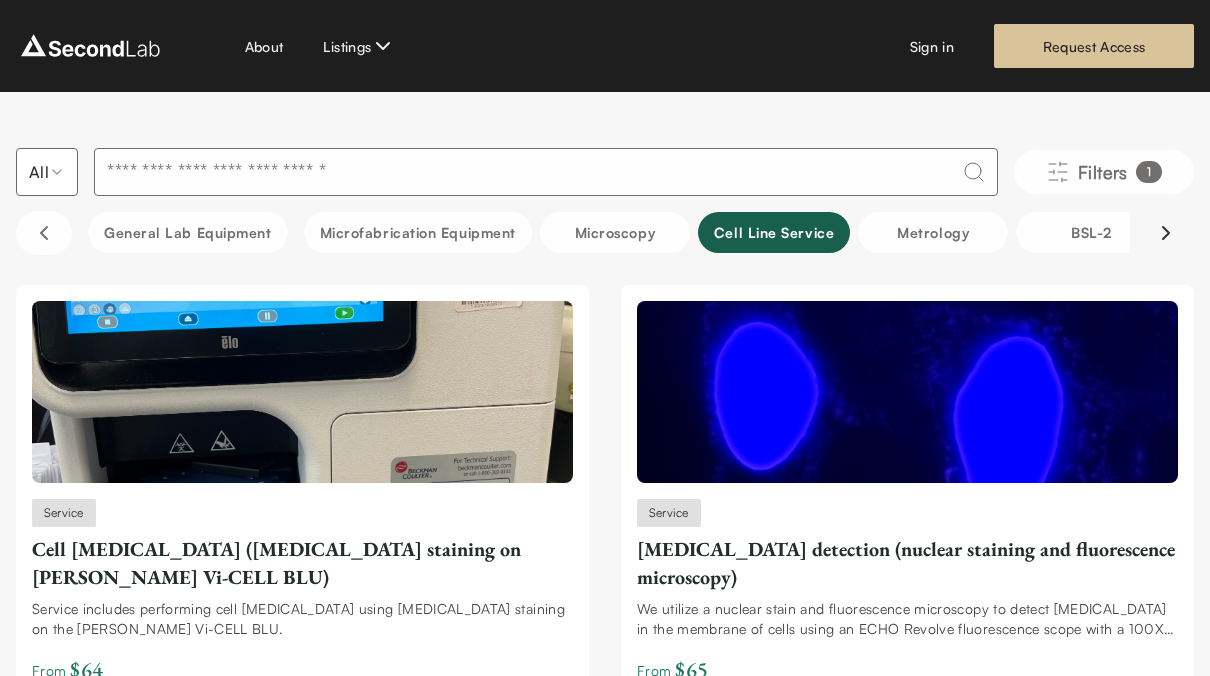 click 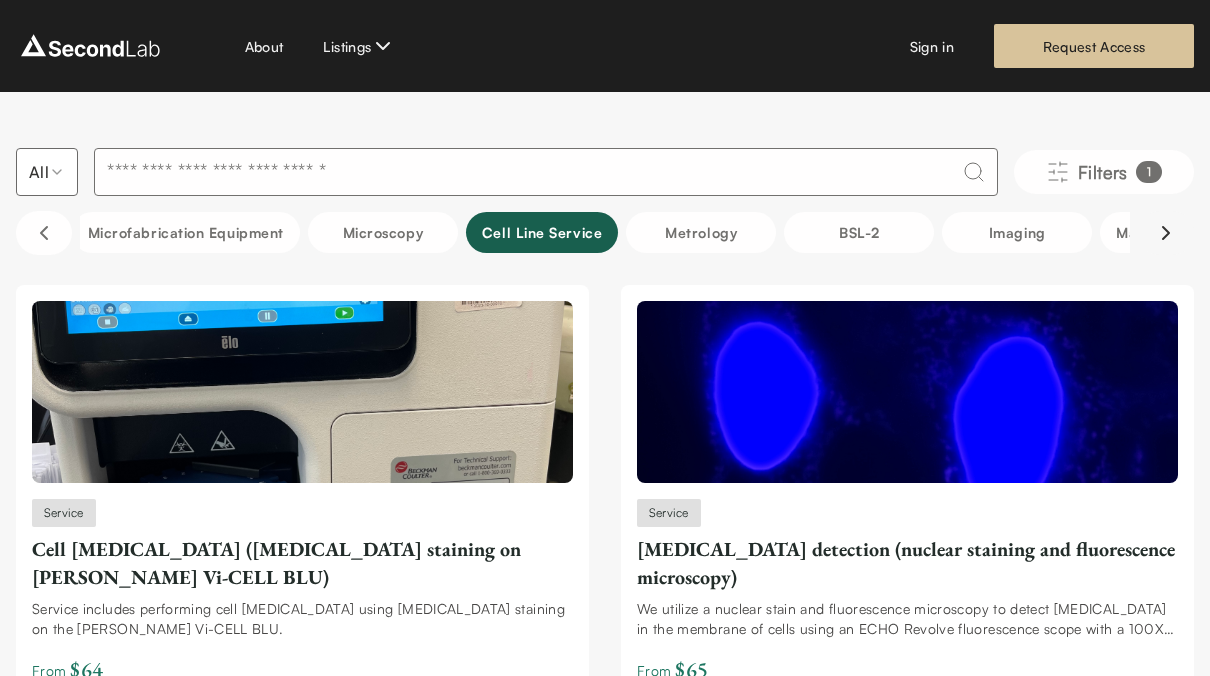 click 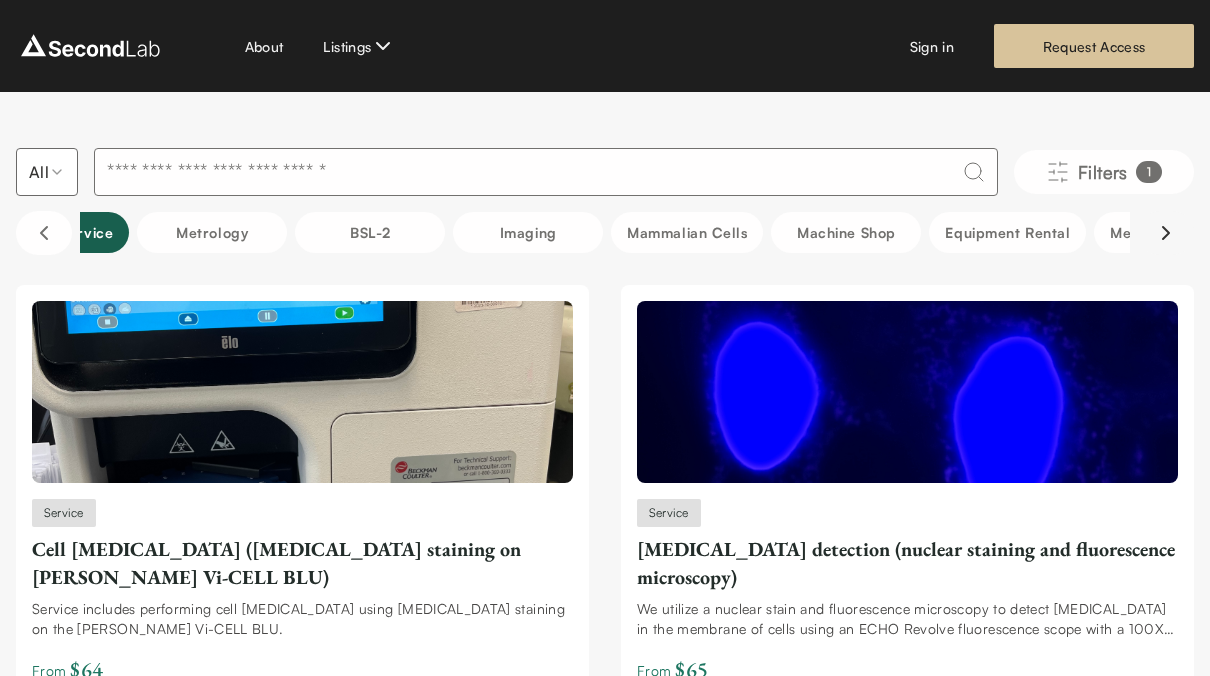 scroll, scrollTop: 0, scrollLeft: 729, axis: horizontal 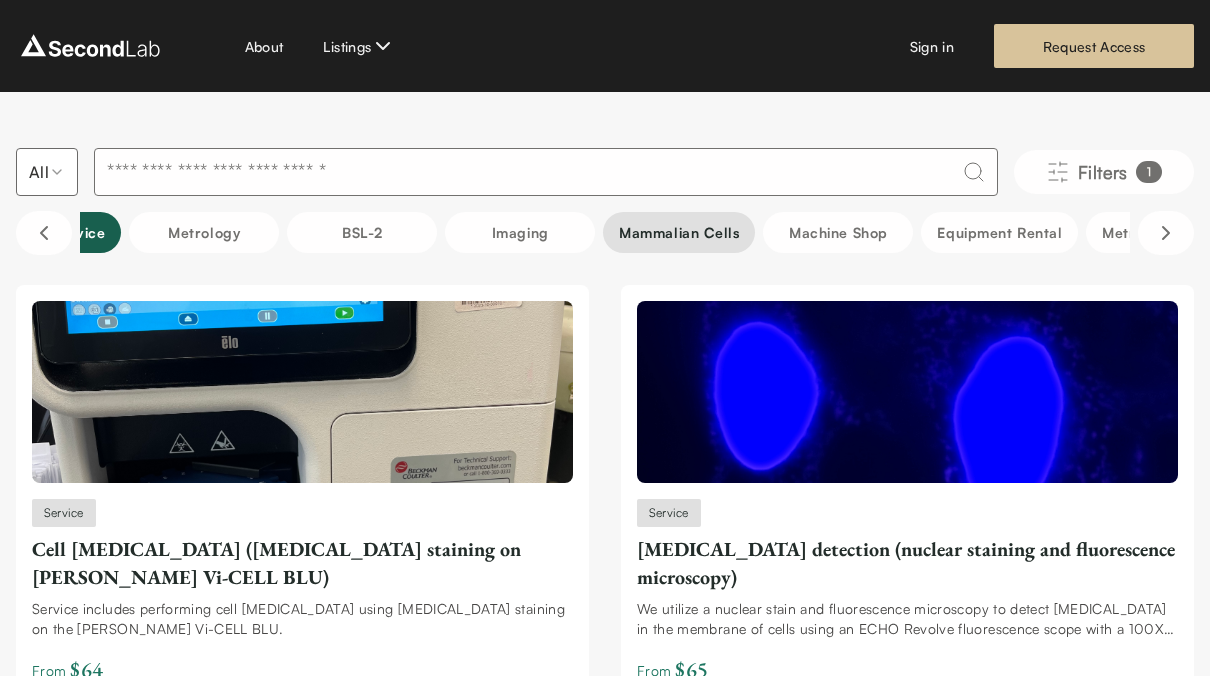 click on "Mammalian Cells" at bounding box center [679, 232] 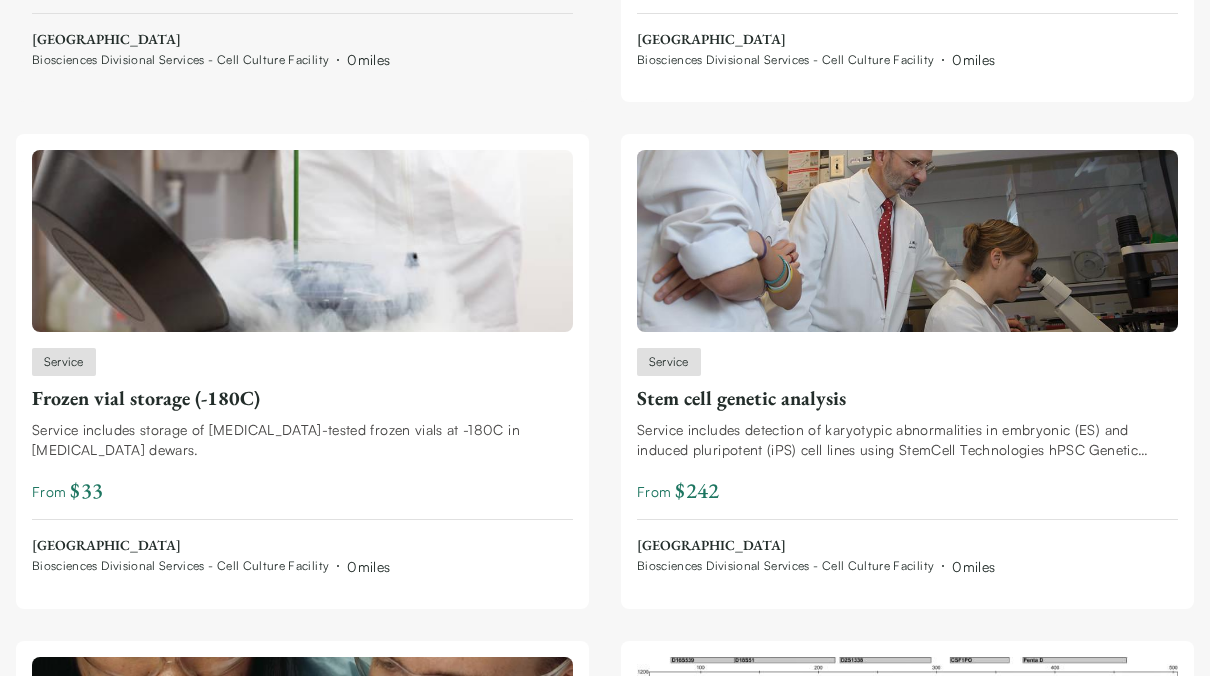 scroll, scrollTop: 687, scrollLeft: 0, axis: vertical 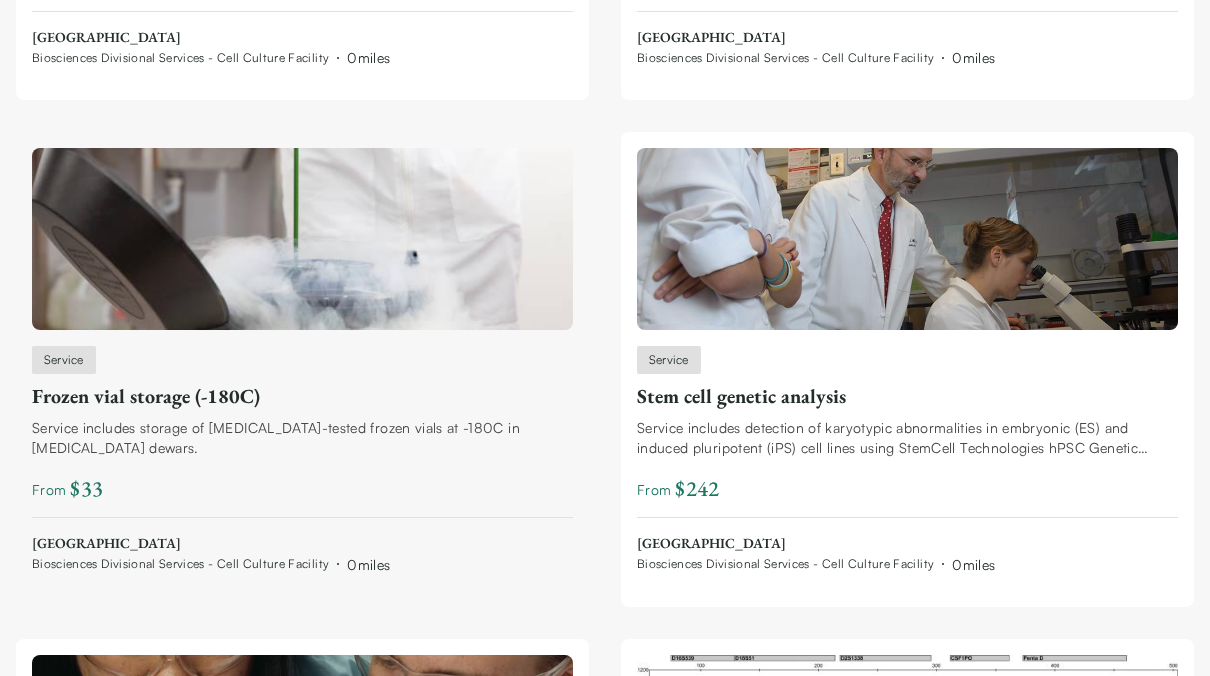 click on "Frozen vial storage (-180C)" at bounding box center [302, 396] 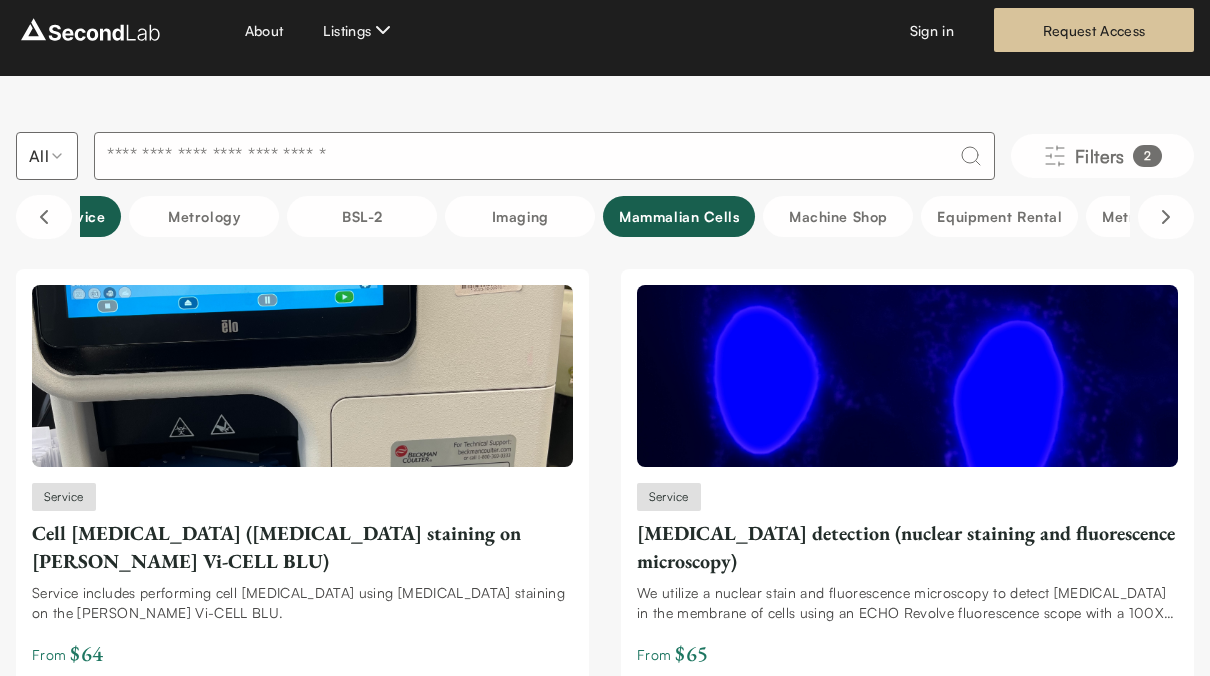 scroll, scrollTop: 0, scrollLeft: 0, axis: both 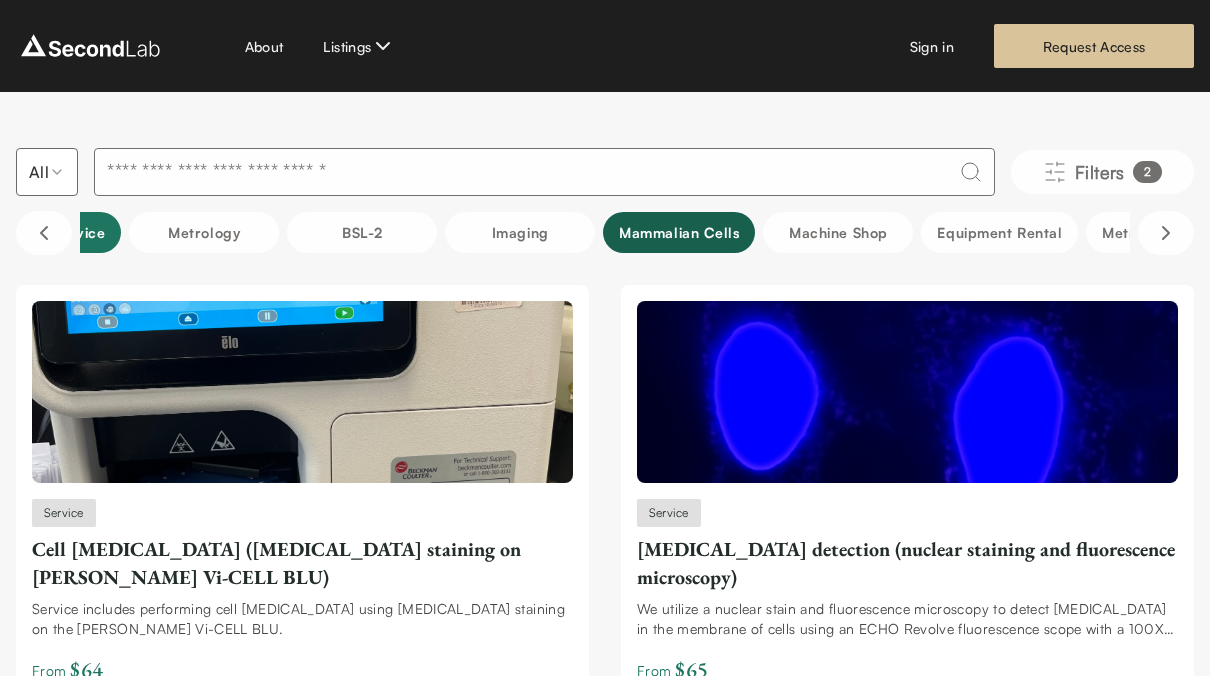 click on "Cell line service" at bounding box center [45, 232] 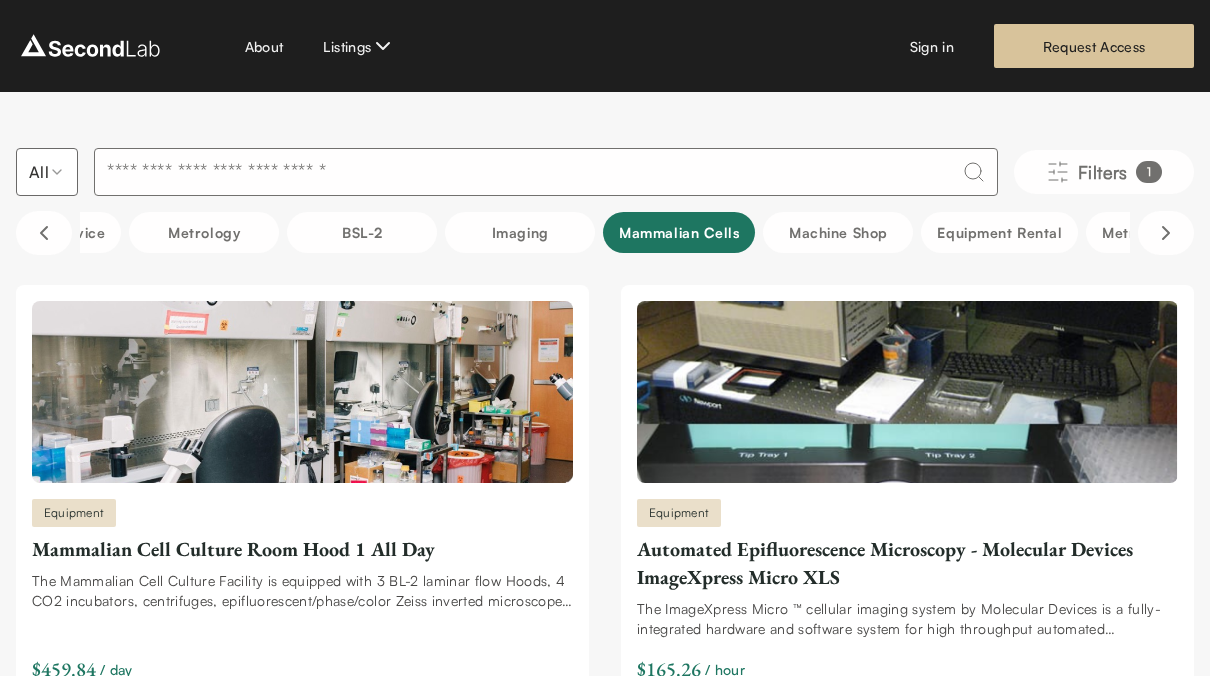 click on "Mammalian Cells" at bounding box center [679, 232] 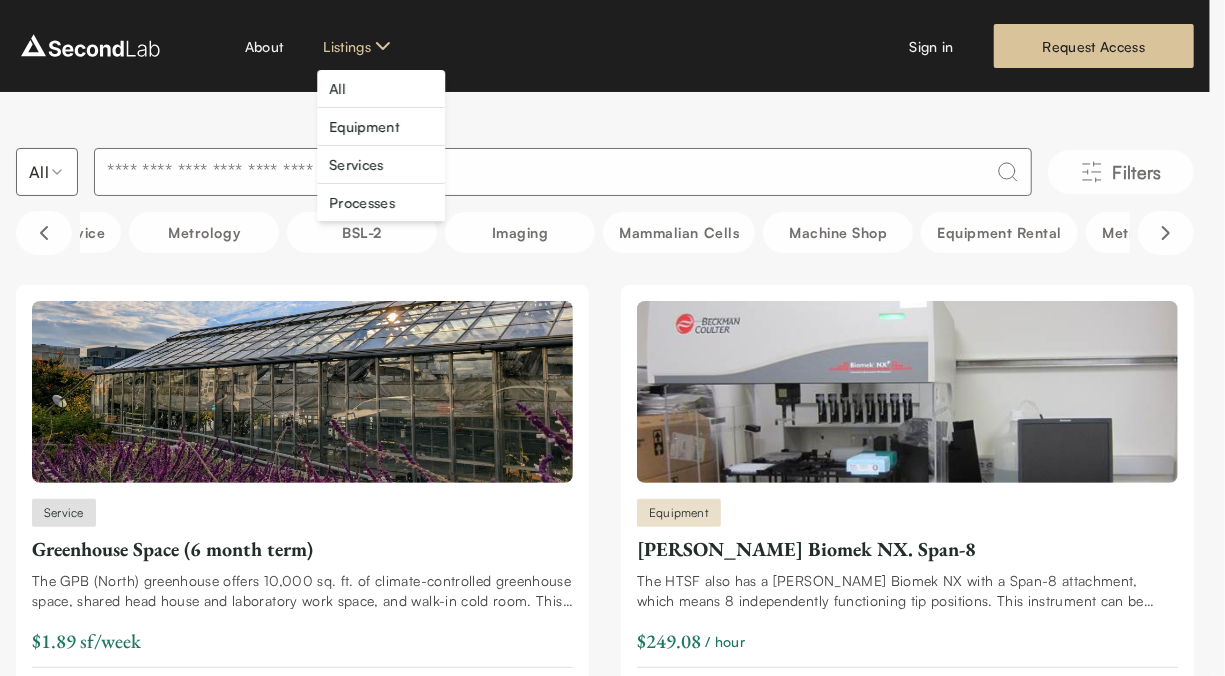 click on "SKIP TO CONTENT About Listings  Sign in Request Access All Filters General Lab equipment Microfabrication Equipment Microscopy Cell line service Metrology BSL-2 Imaging Mammalian Cells Machine Shop Equipment Rental Metrology / NanoFabrication Cryo-EM Electroporation Confocal Transfection Flow Cytometry Water Immersion Hypoxia Chamber Ultracentrifuge Real-Time PCR Service Greenhouse Space (6 month term) $1.89 sf/week UC Berkeley Oxford Research Facility 0  miles Equipment Beckman-Coulter Biomek NX. Span-8 $249.08 / hour UC Berkeley QB3 High-Throughput Screening Facility 0  miles Equipment Perkin Elmer EnVision 2104 Multilabel Plate Reader $227.53 / hour UC Berkeley QB3 High-Throughput Screening Facility 0  miles Equipment Rainin BenchSmart electronic 96 channel pipettor $249.08 / hour UC Berkeley QB3 High-Throughput Screening Facility 0  miles Equipment BioTek ELx405 Plate Washer $43.11 / hour UC Berkeley QB3 High-Throughput Screening Facility 0  miles Equipment $249.08 / hour UC Berkeley 0  miles Equipment 0" at bounding box center (612, 3249) 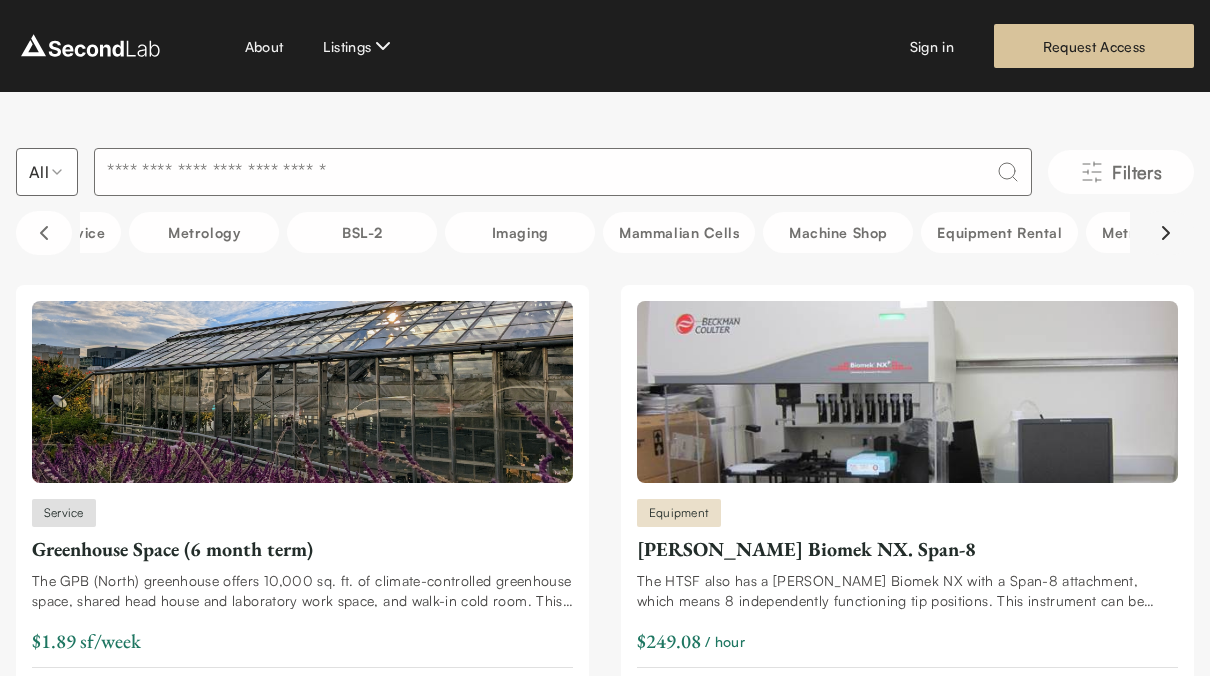 click 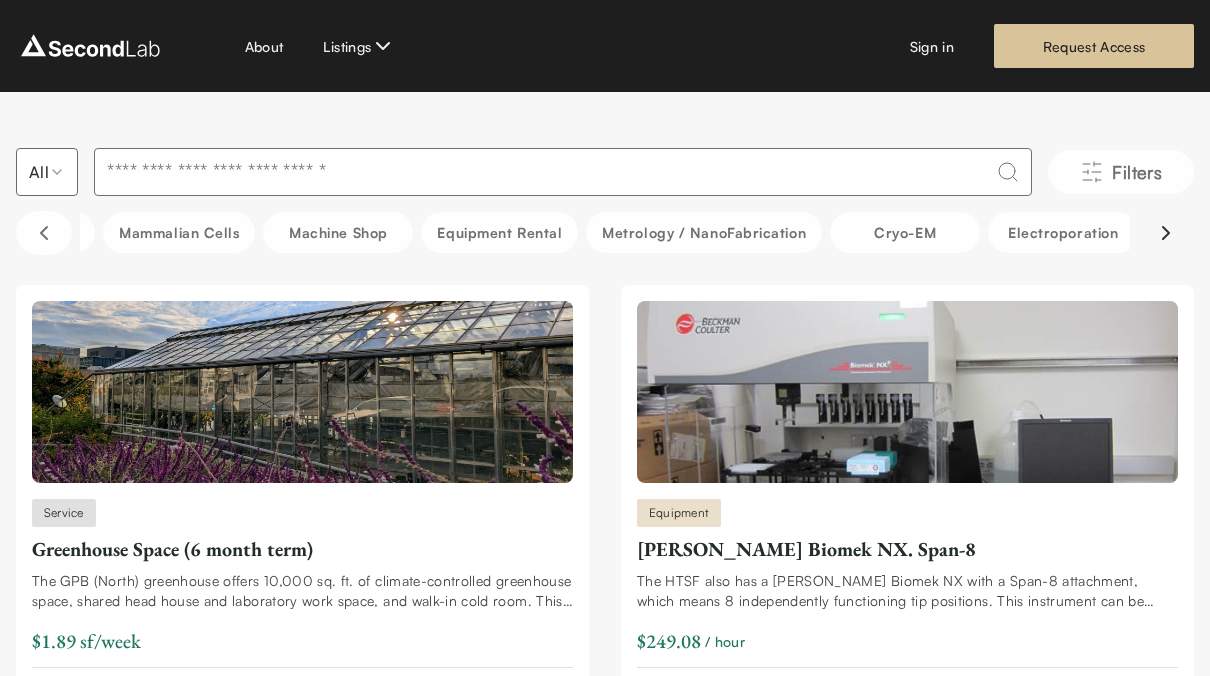 click 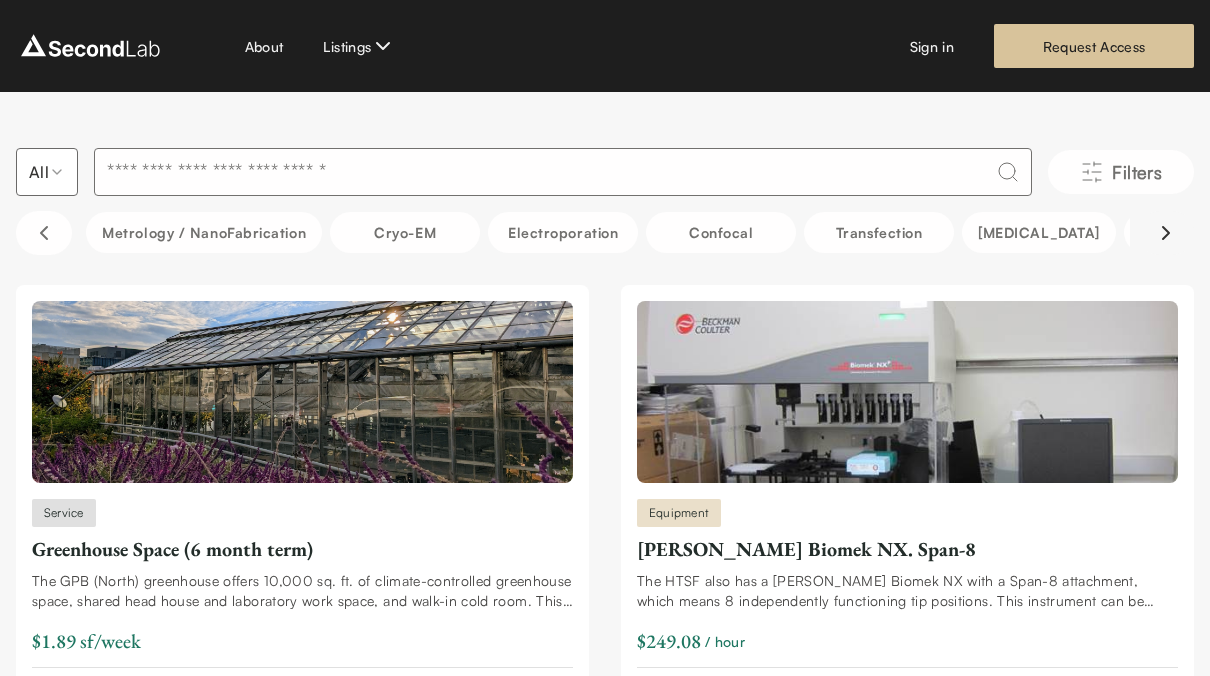 click 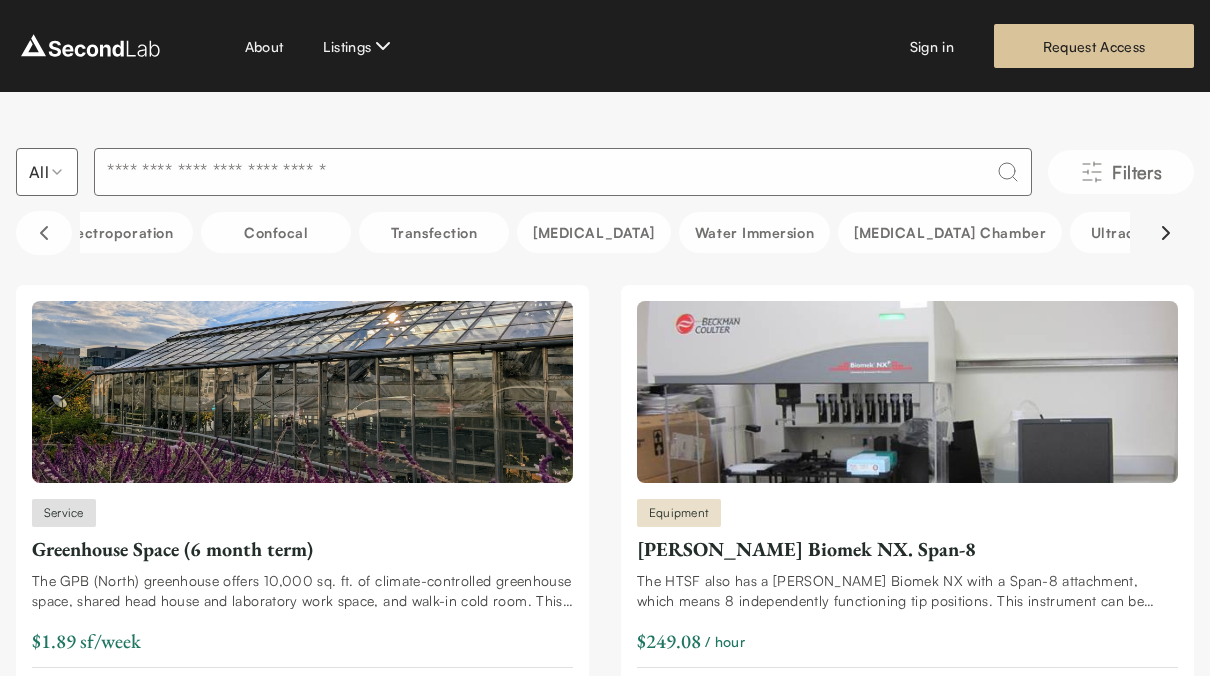 scroll, scrollTop: 0, scrollLeft: 2229, axis: horizontal 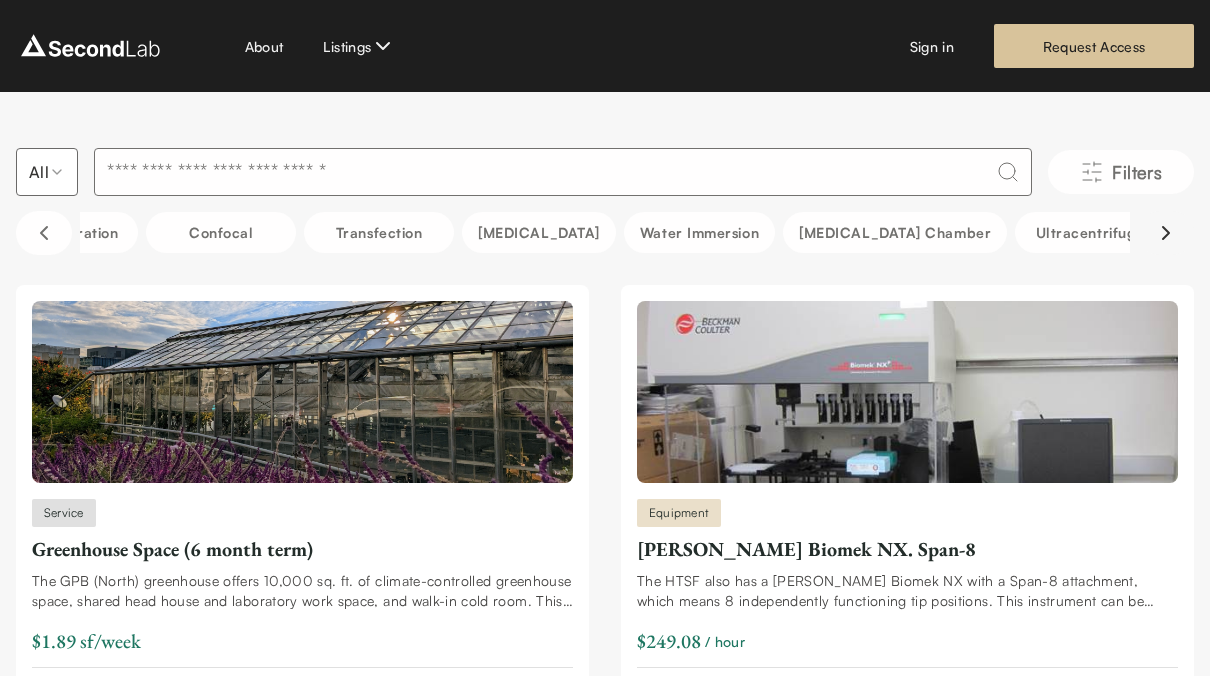 click 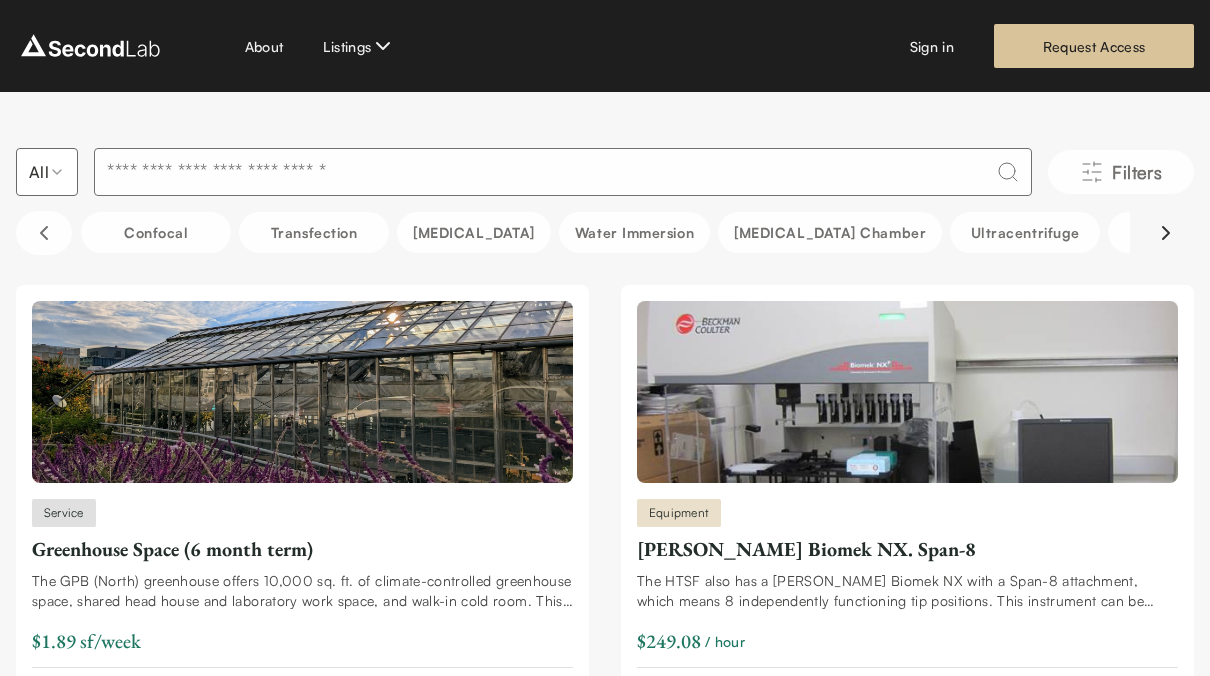 scroll, scrollTop: 0, scrollLeft: 2351, axis: horizontal 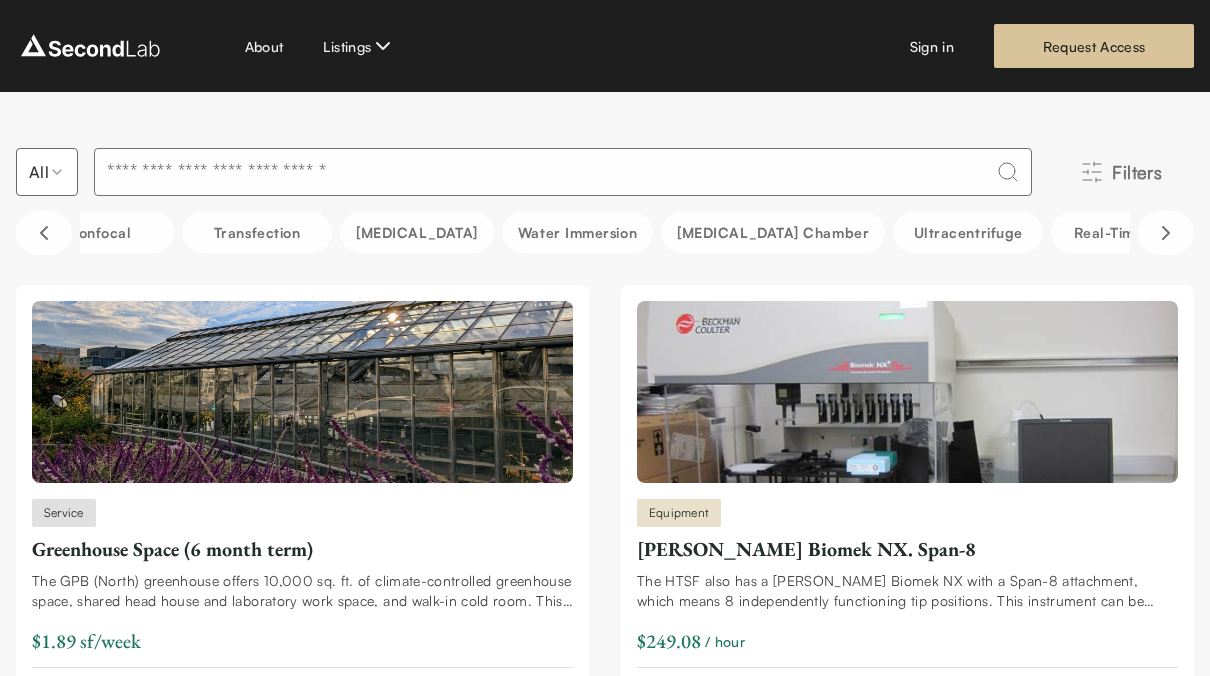 click on "Filters" at bounding box center (1121, 172) 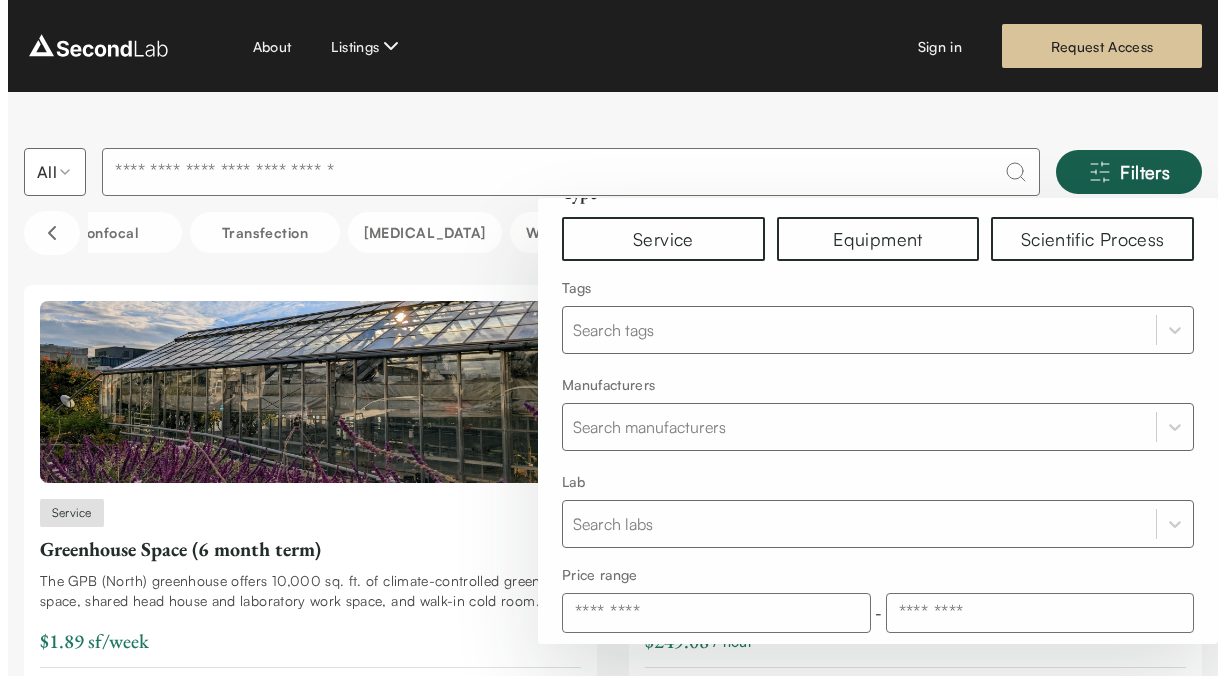 scroll, scrollTop: 91, scrollLeft: 0, axis: vertical 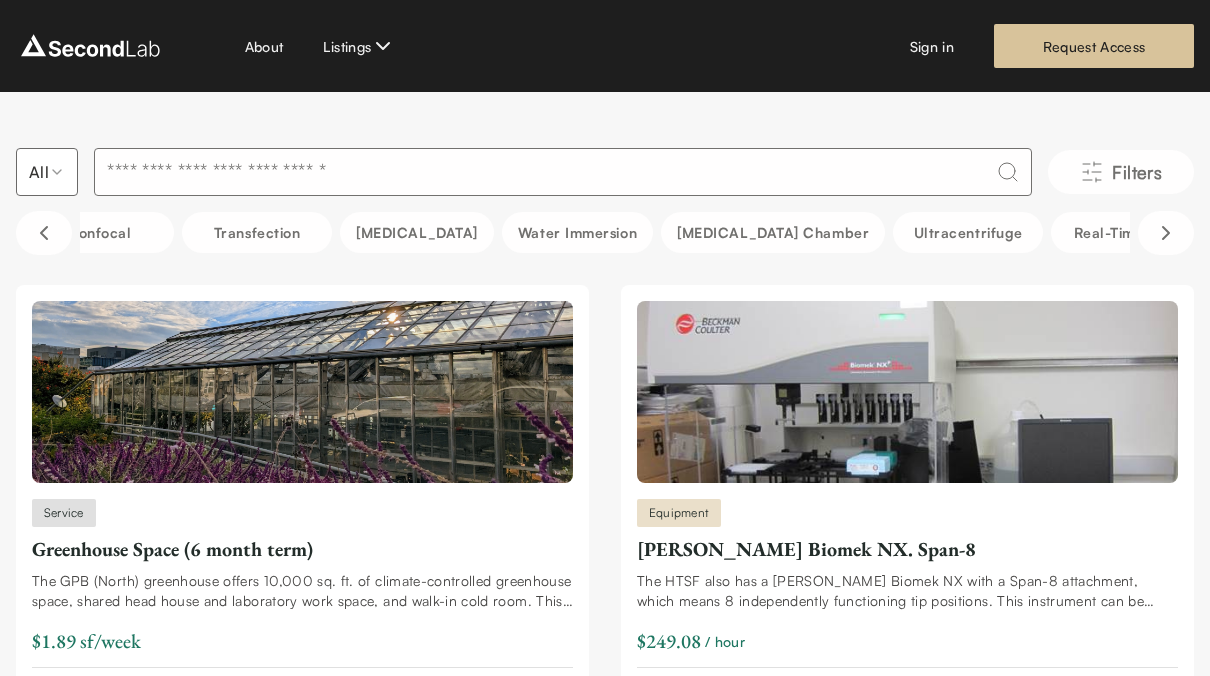 click at bounding box center (563, 172) 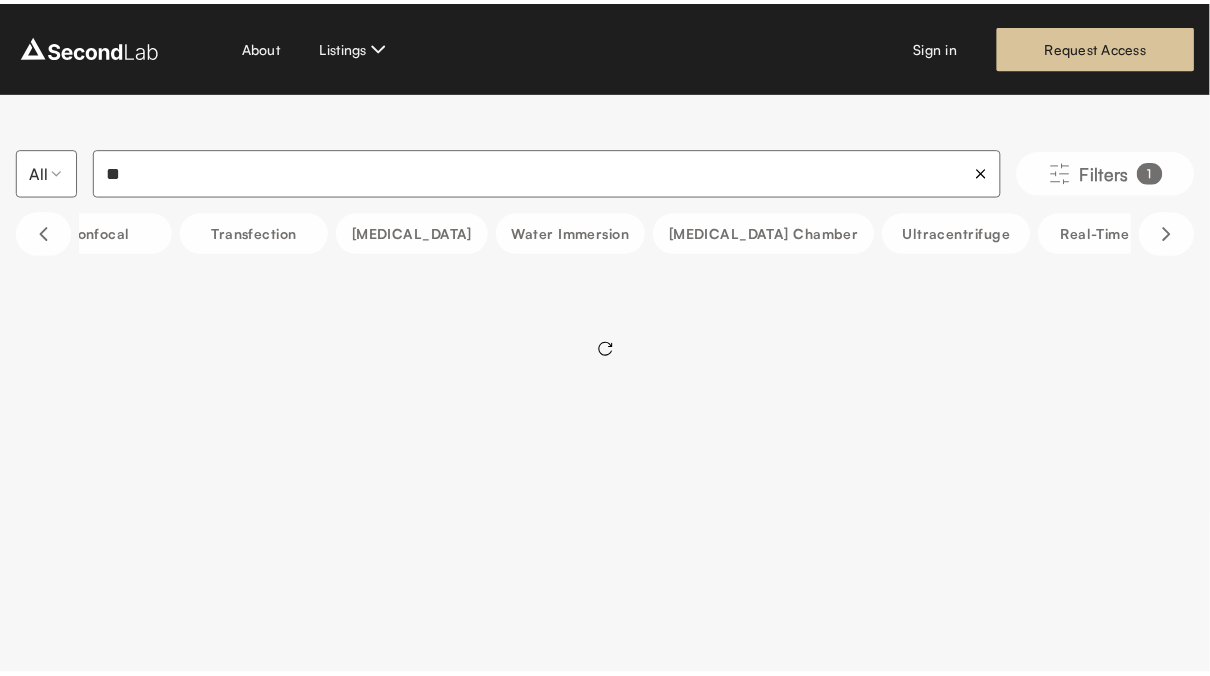 scroll, scrollTop: 0, scrollLeft: 2336, axis: horizontal 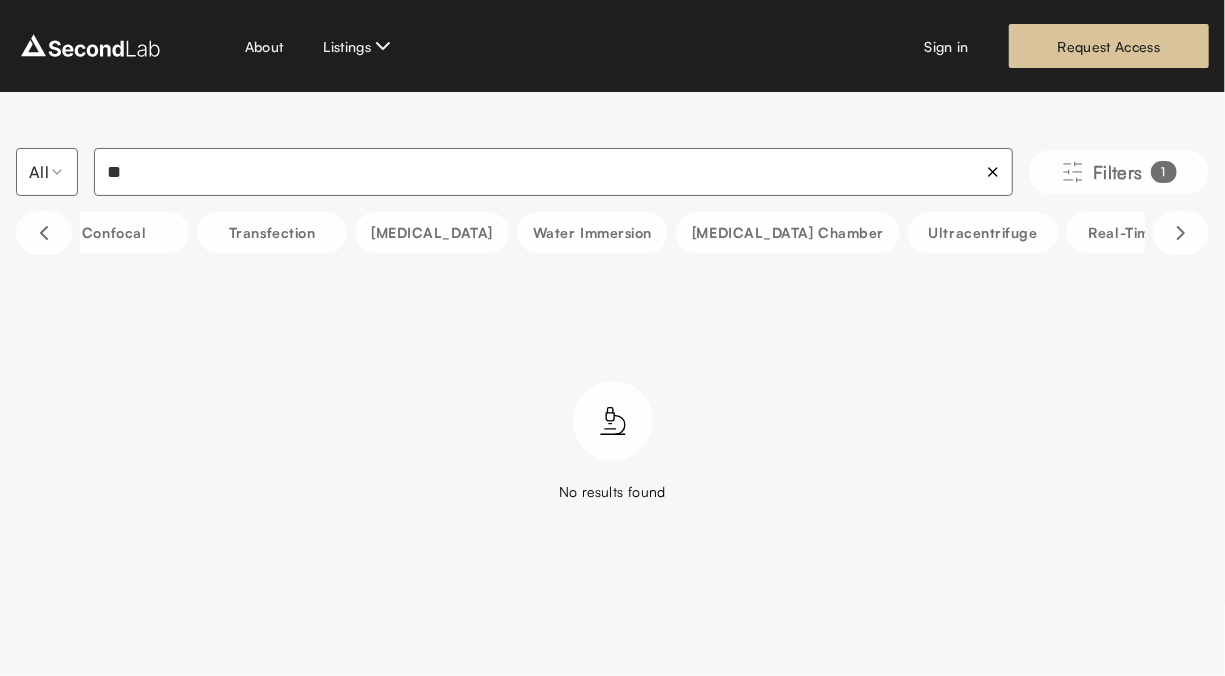 type on "*" 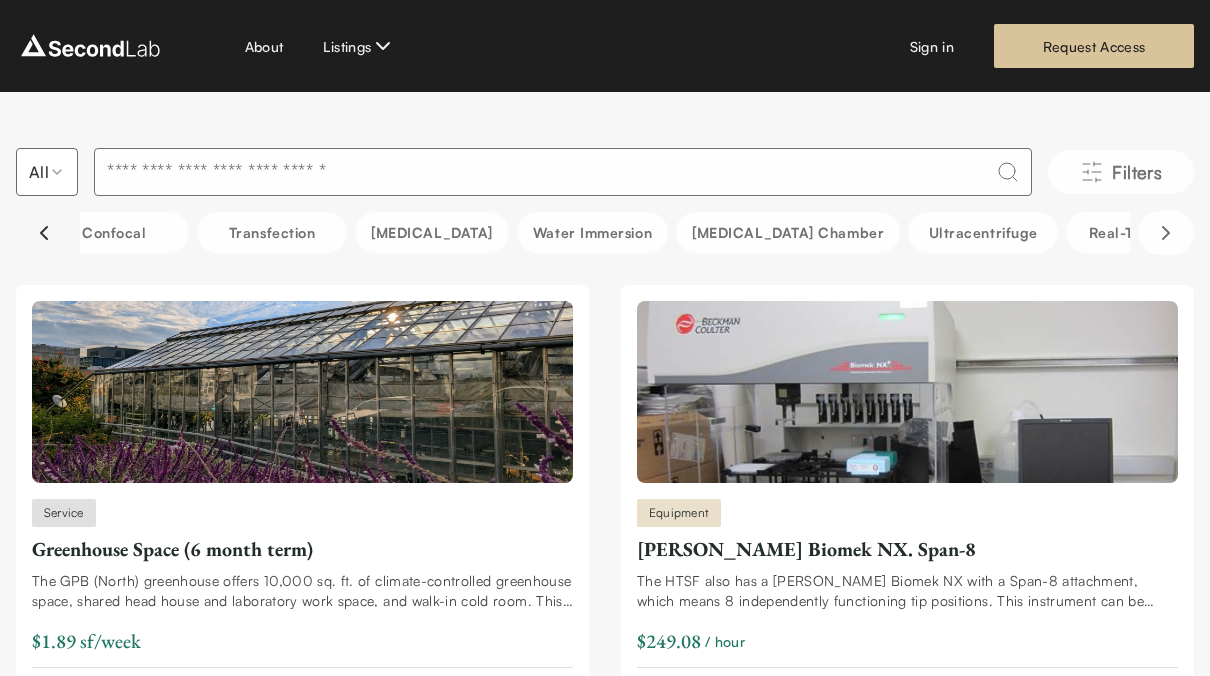 type 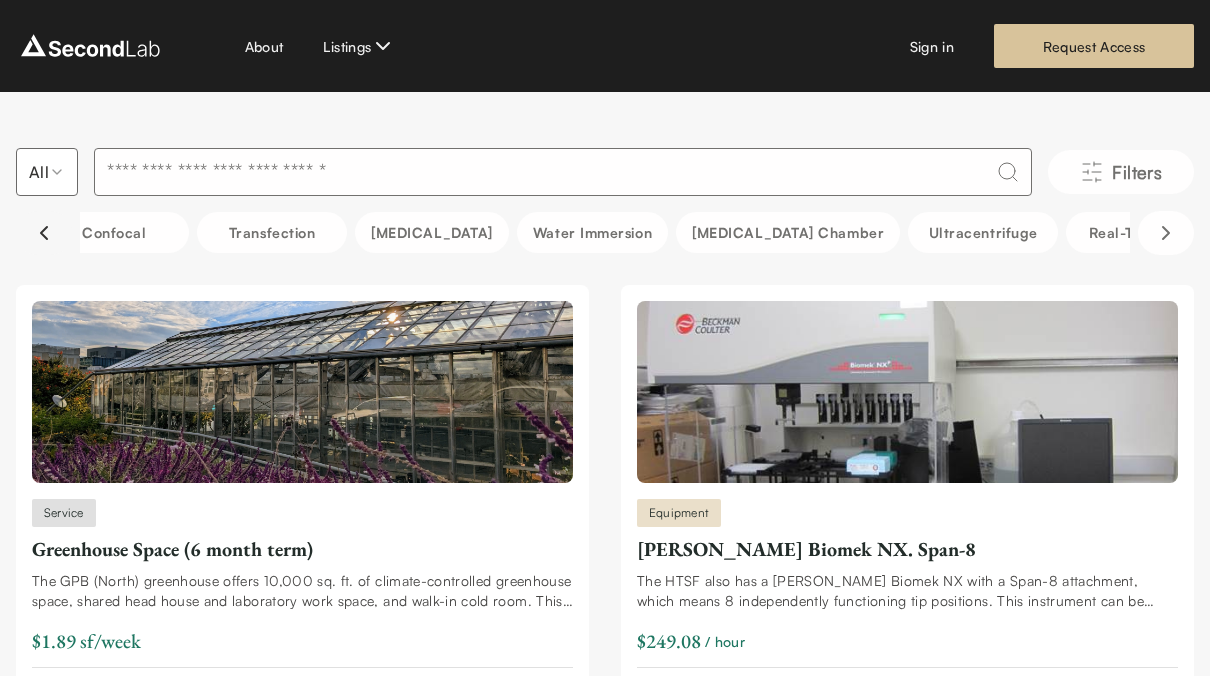 click 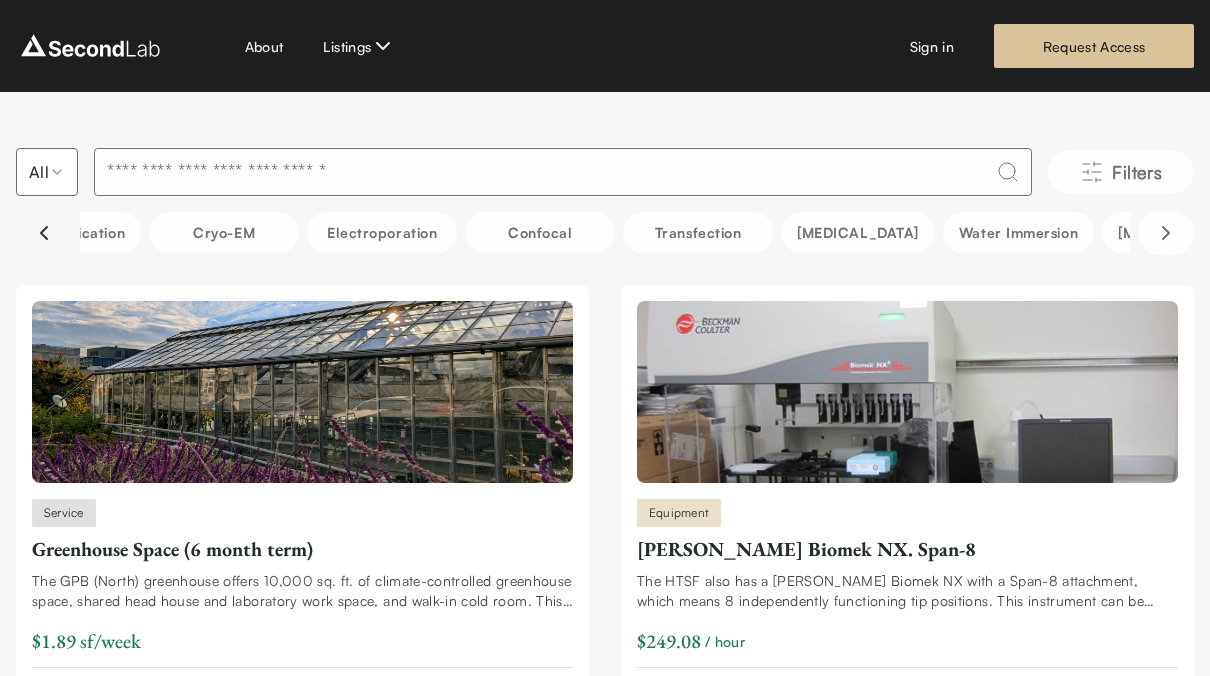 scroll, scrollTop: 0, scrollLeft: 1836, axis: horizontal 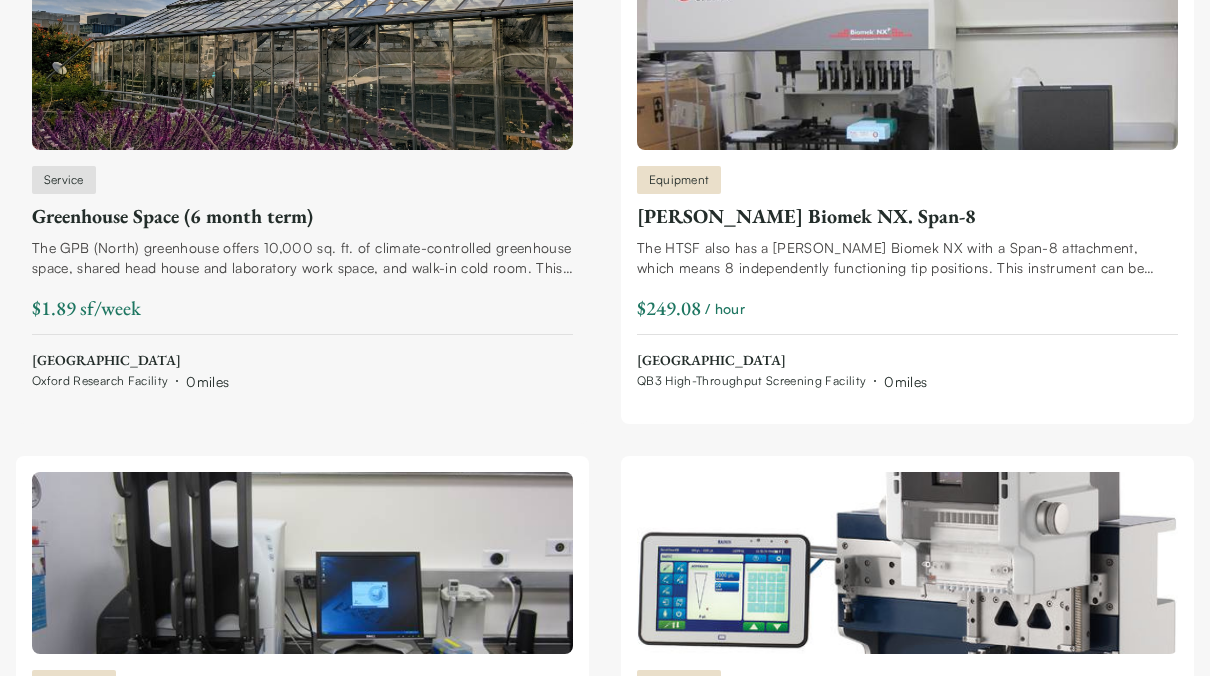 click on "UC Berkeley Oxford Research Facility 0  miles" at bounding box center (302, 363) 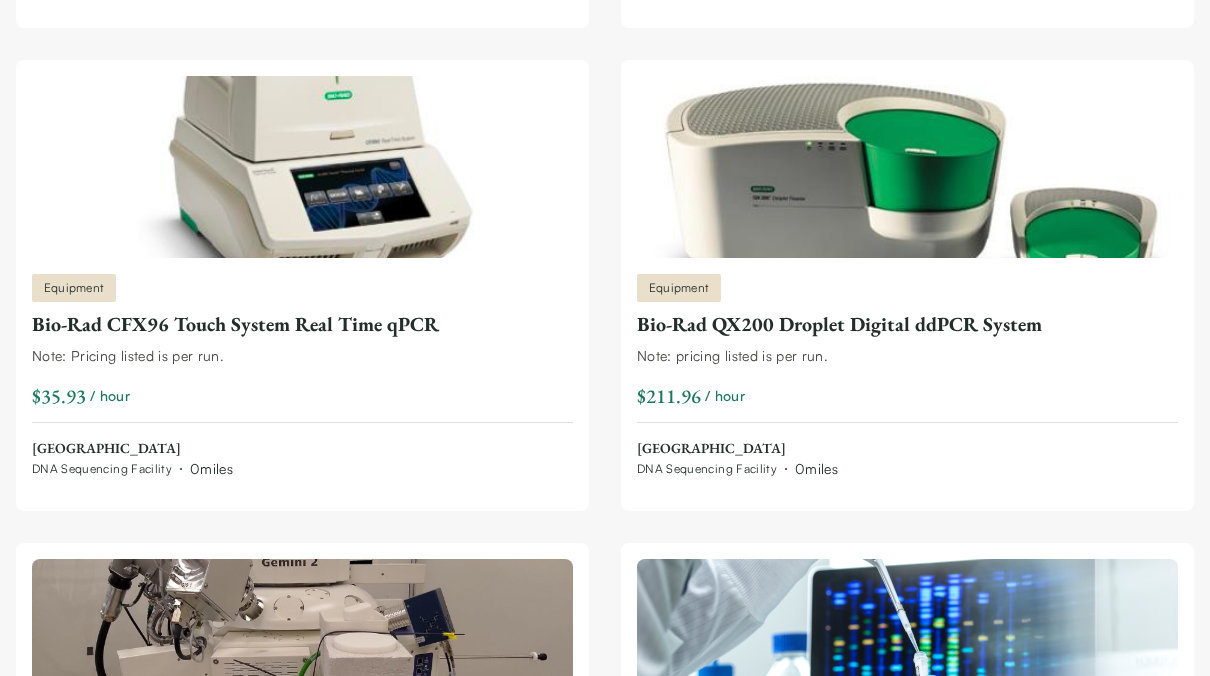 scroll, scrollTop: 3277, scrollLeft: 0, axis: vertical 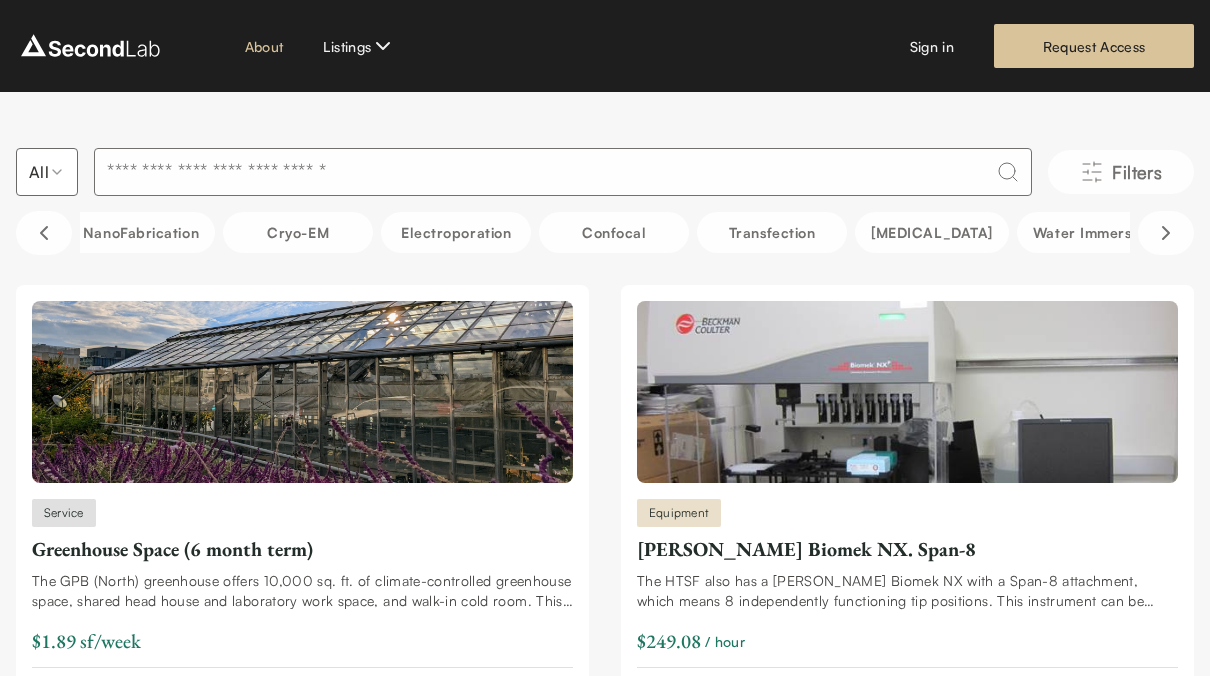 click on "About" at bounding box center [264, 46] 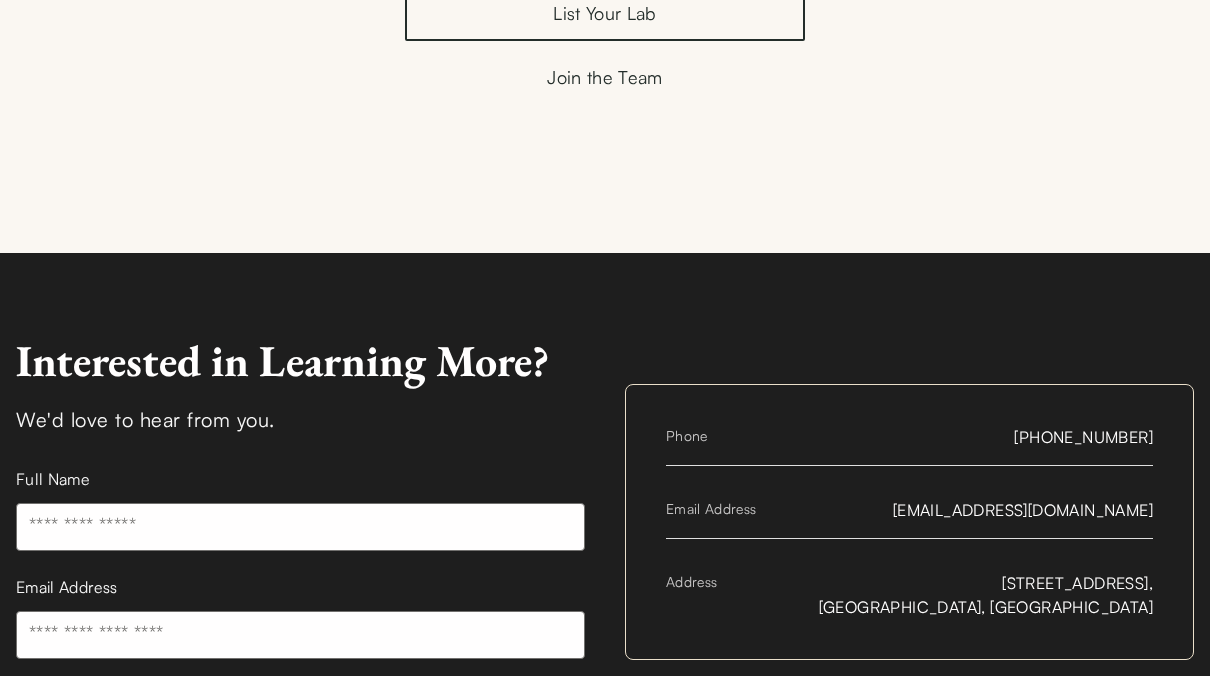 scroll, scrollTop: 3319, scrollLeft: 0, axis: vertical 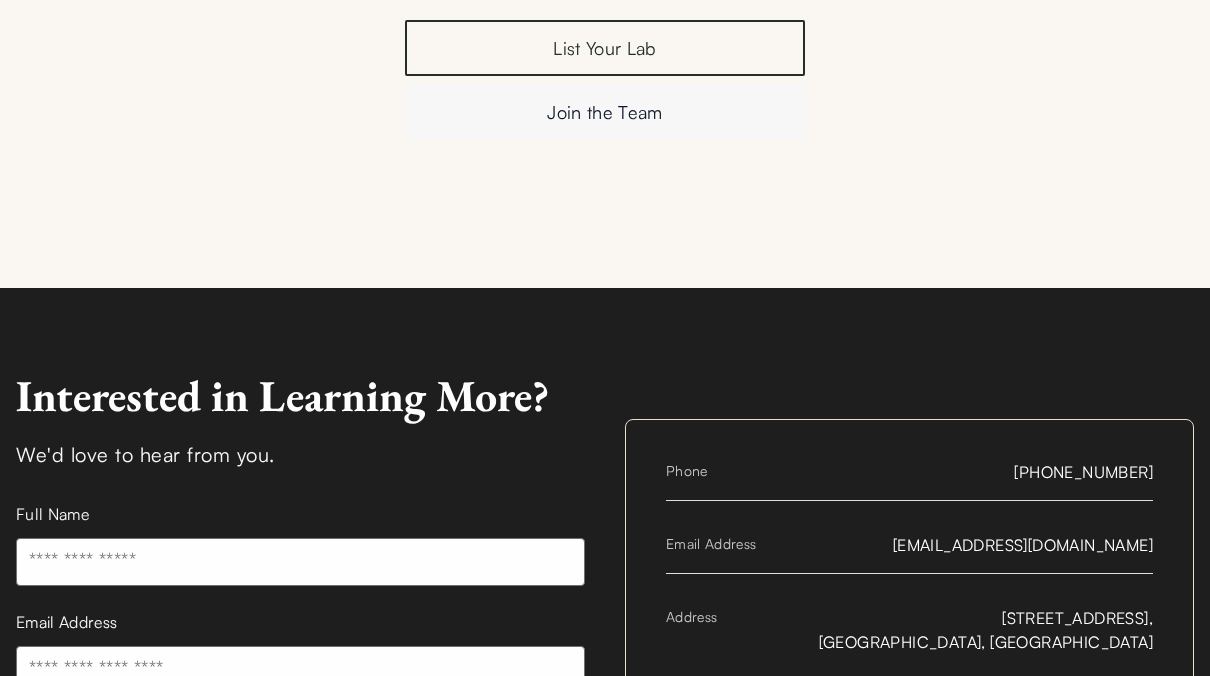 click on "Join the Team" at bounding box center (605, 112) 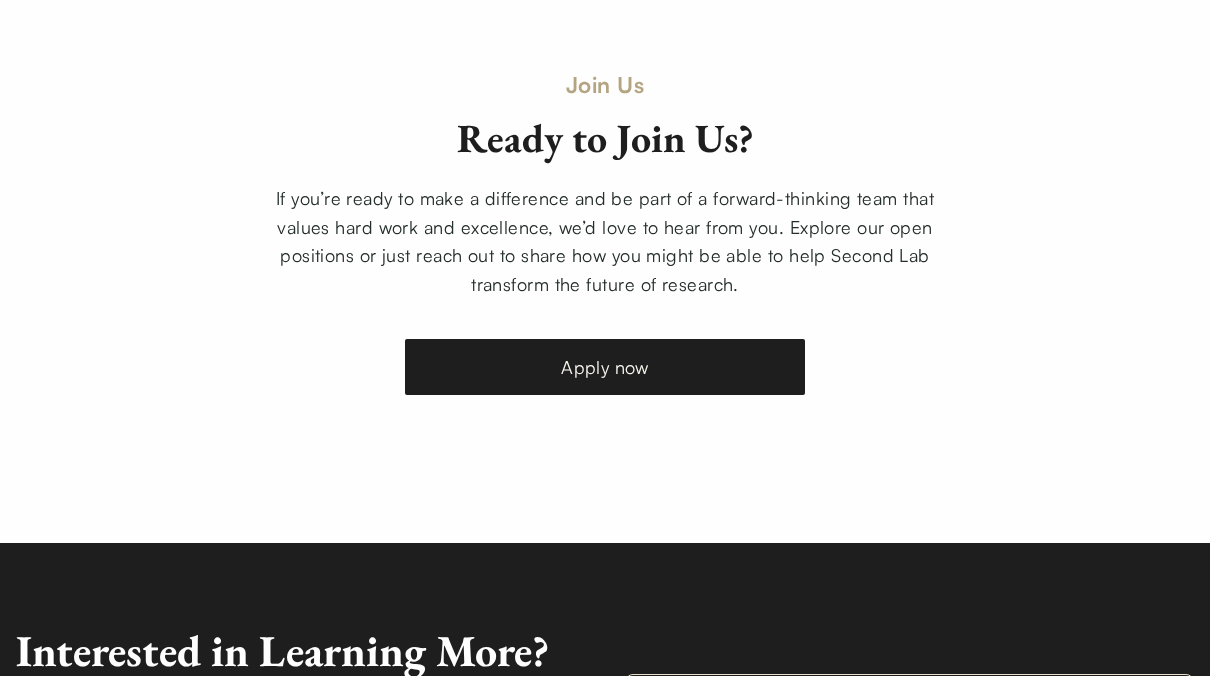 scroll, scrollTop: 3751, scrollLeft: 0, axis: vertical 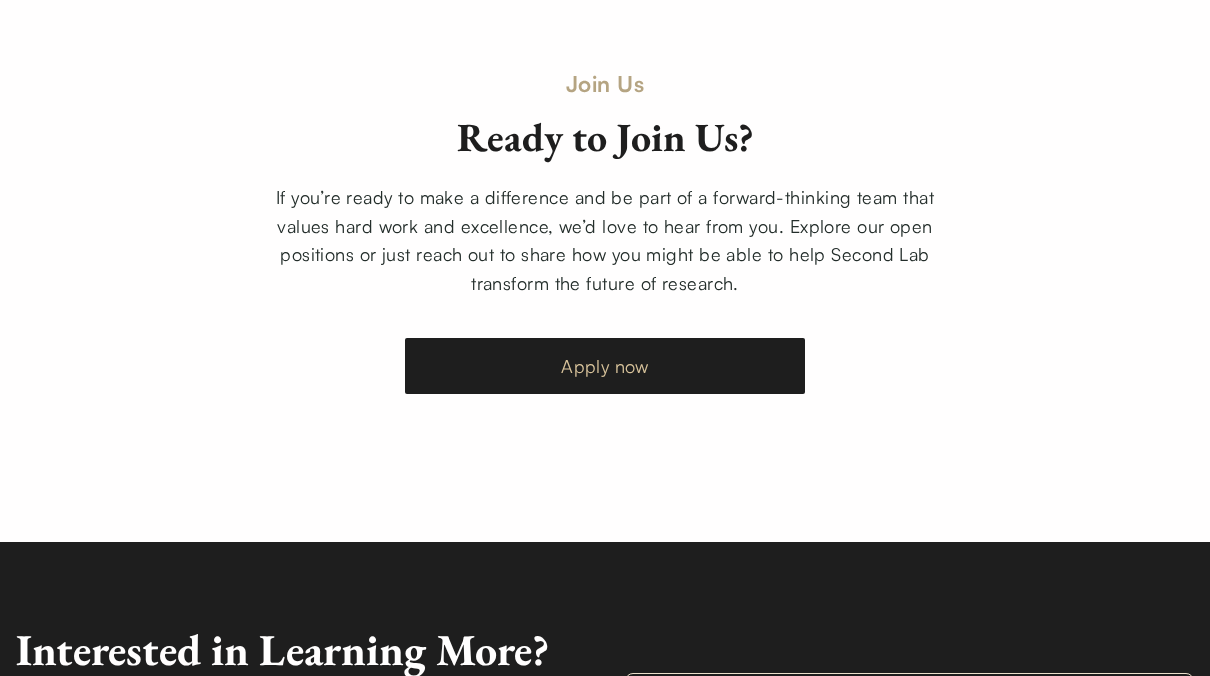 click on "Apply now" at bounding box center (605, 366) 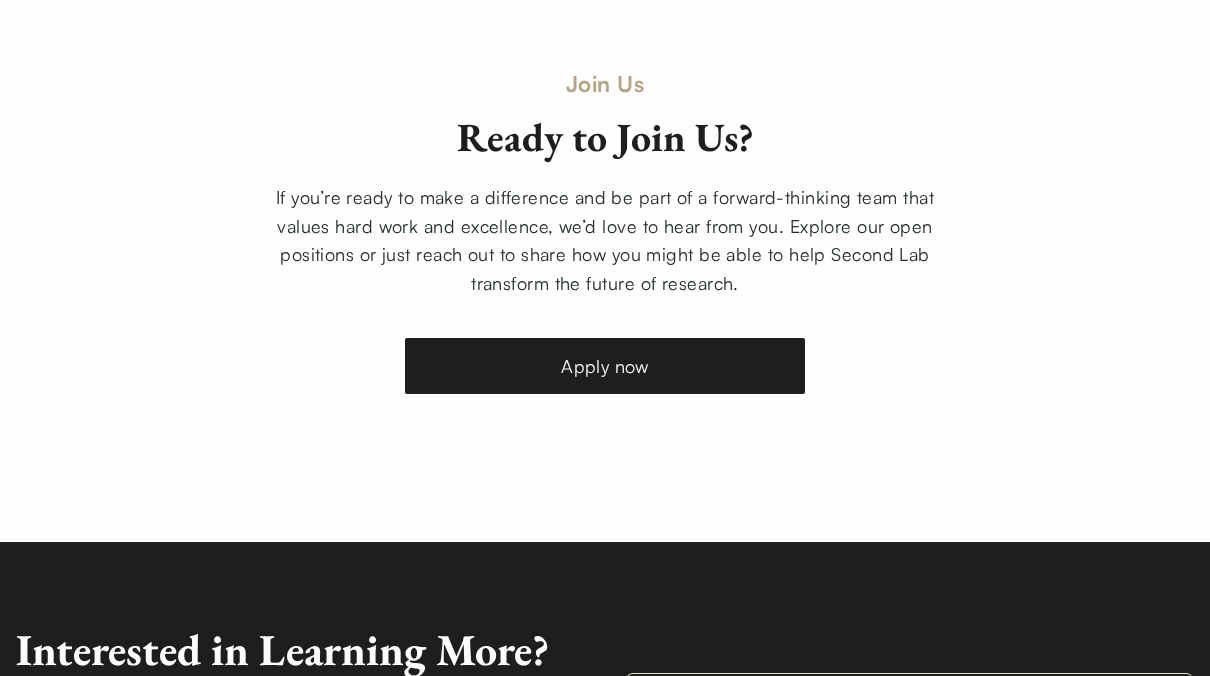 click on "Join Us Ready to Join Us? If you’re ready to make a difference and be part of a forward-thinking team that values hard work and excellence, we’d love to hear from you. Explore our open positions or just reach out to share how you might be able to help Second Lab transform the future of research. Apply now" at bounding box center [605, 230] 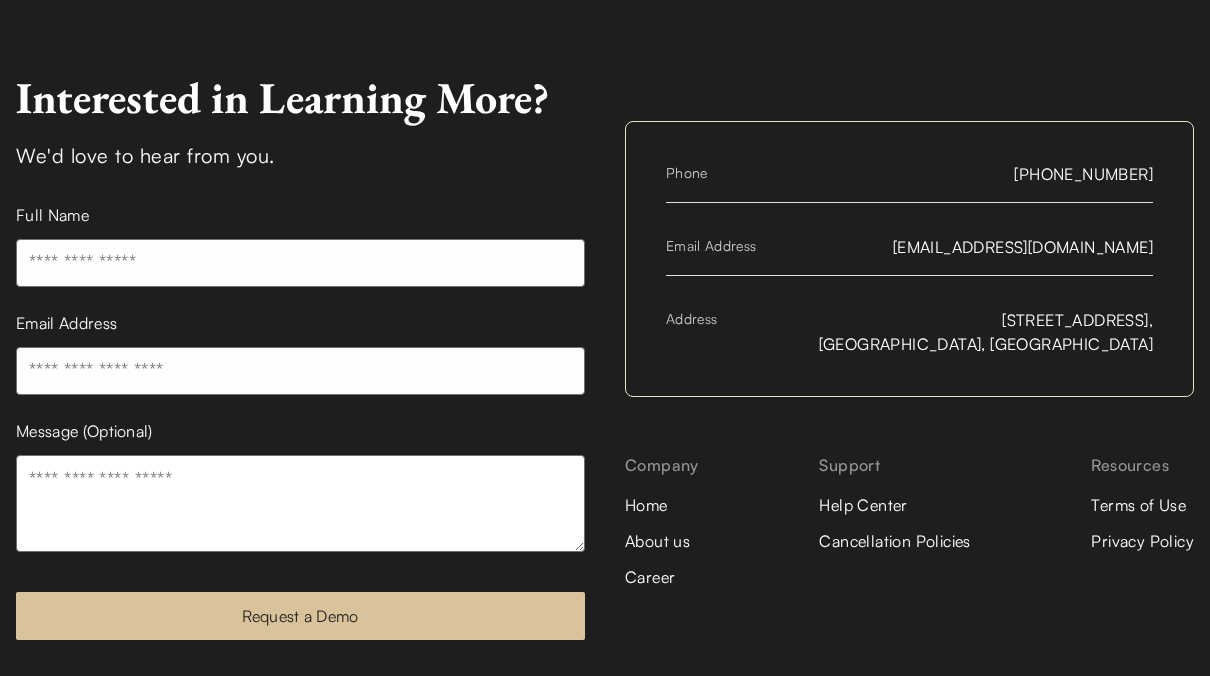 scroll, scrollTop: 4309, scrollLeft: 0, axis: vertical 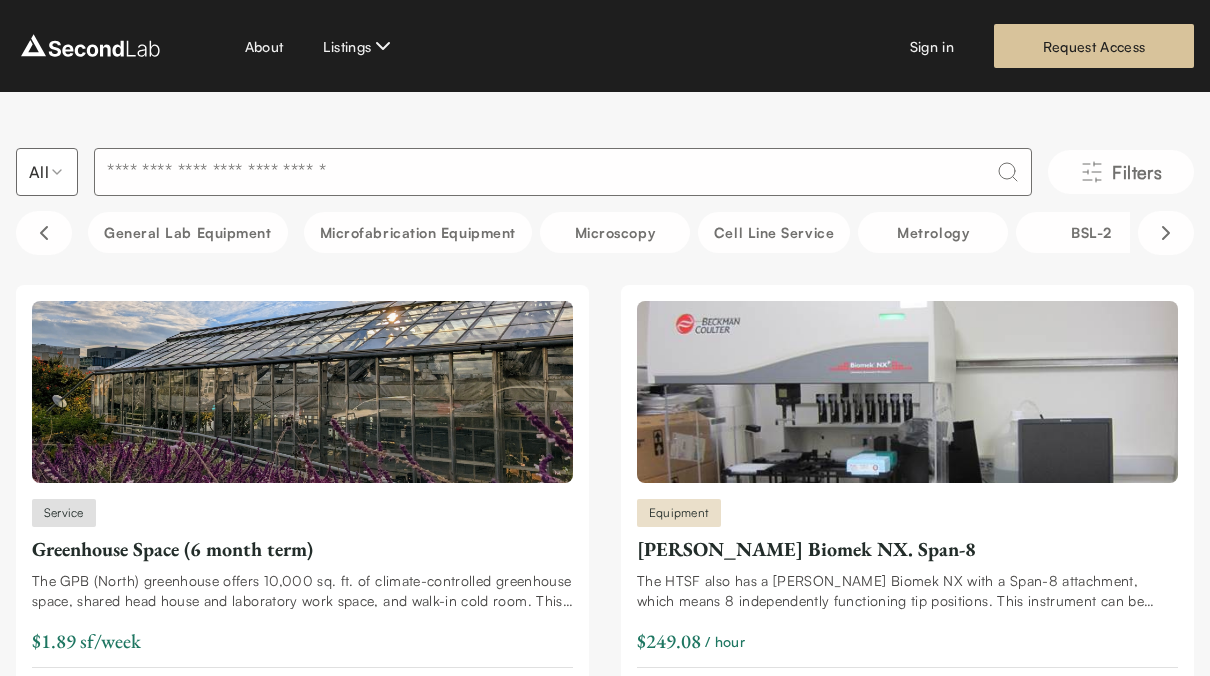 click at bounding box center (563, 172) 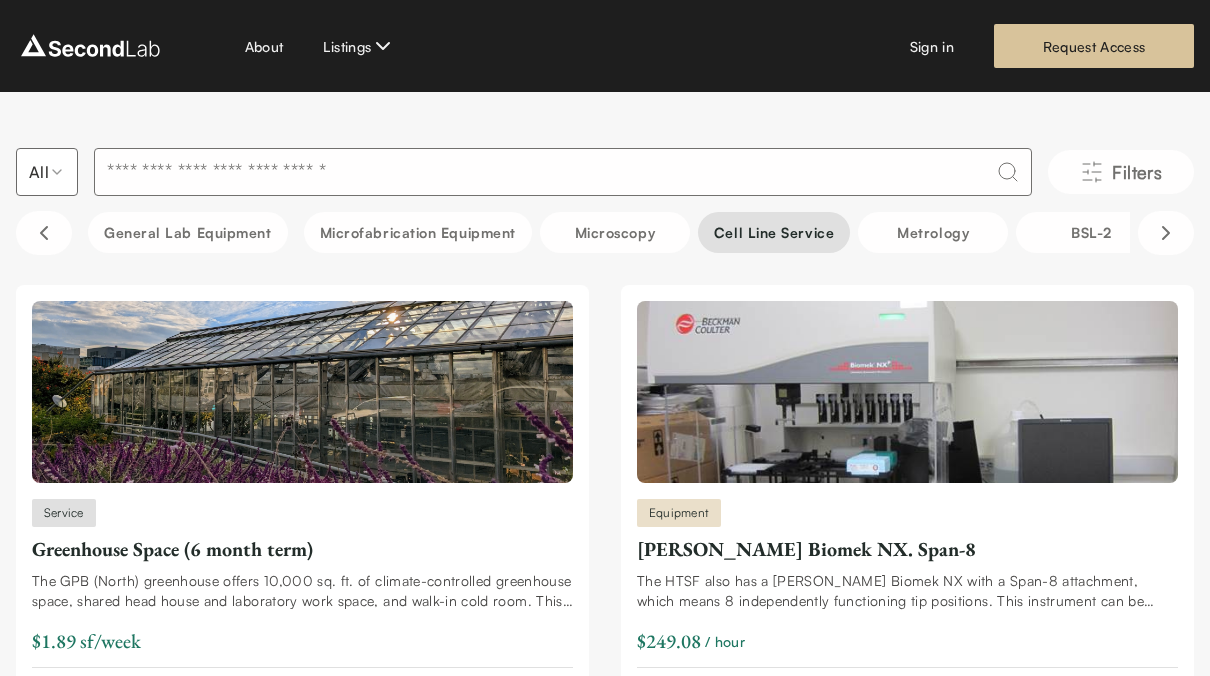 click on "Cell line service" at bounding box center (774, 232) 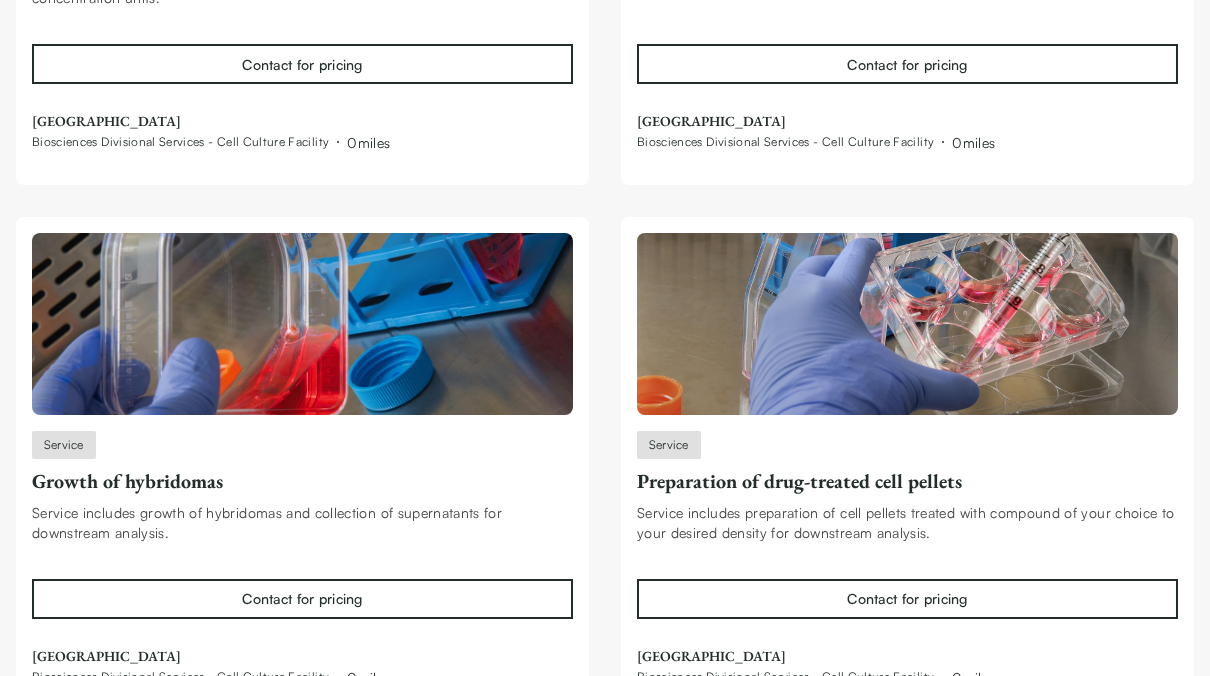 scroll, scrollTop: 2203, scrollLeft: 0, axis: vertical 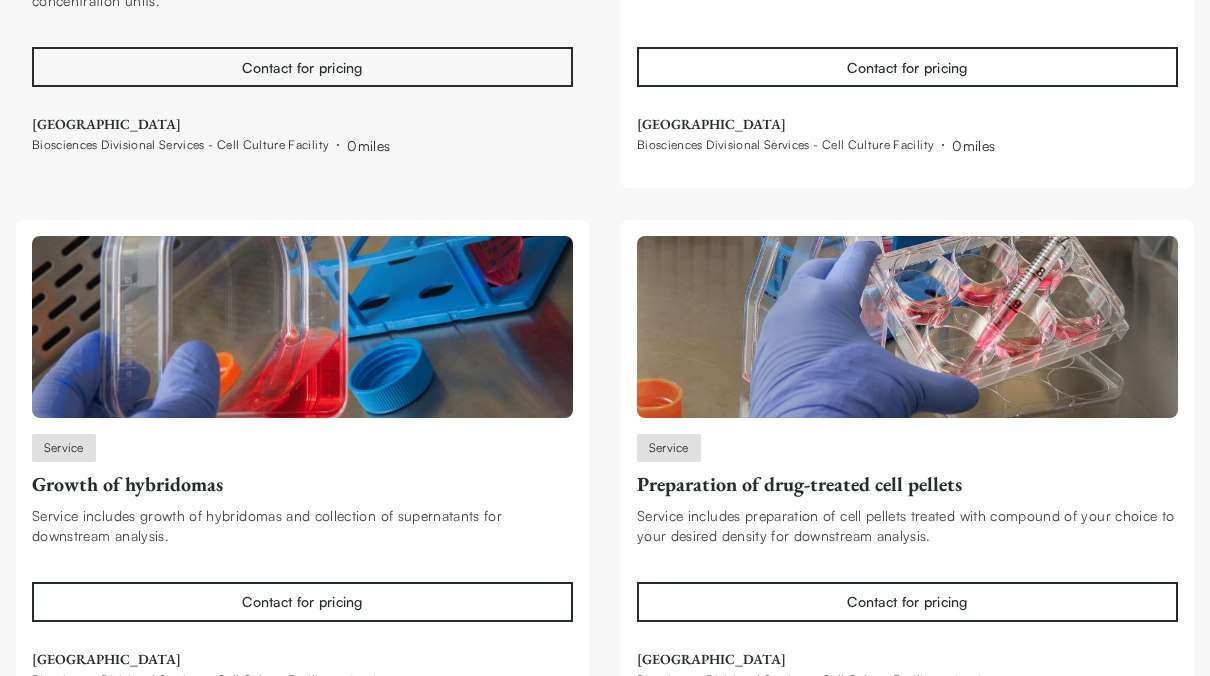 click on "Contact for pricing" at bounding box center [302, 67] 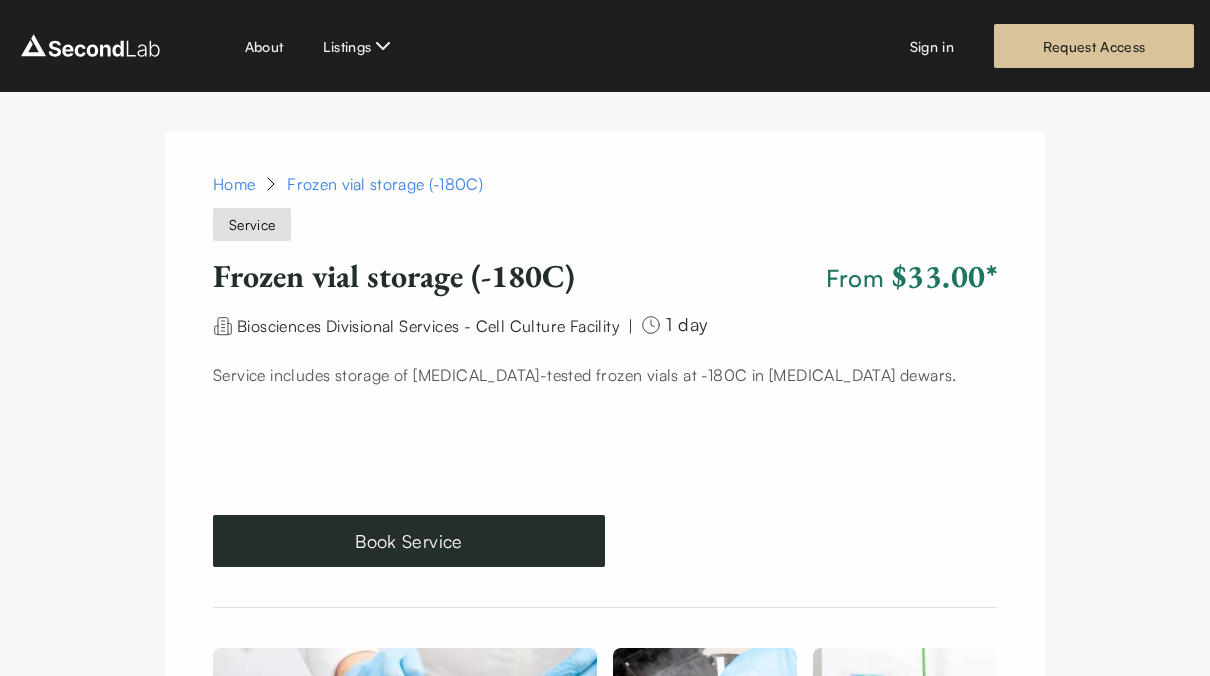 scroll, scrollTop: 0, scrollLeft: 0, axis: both 